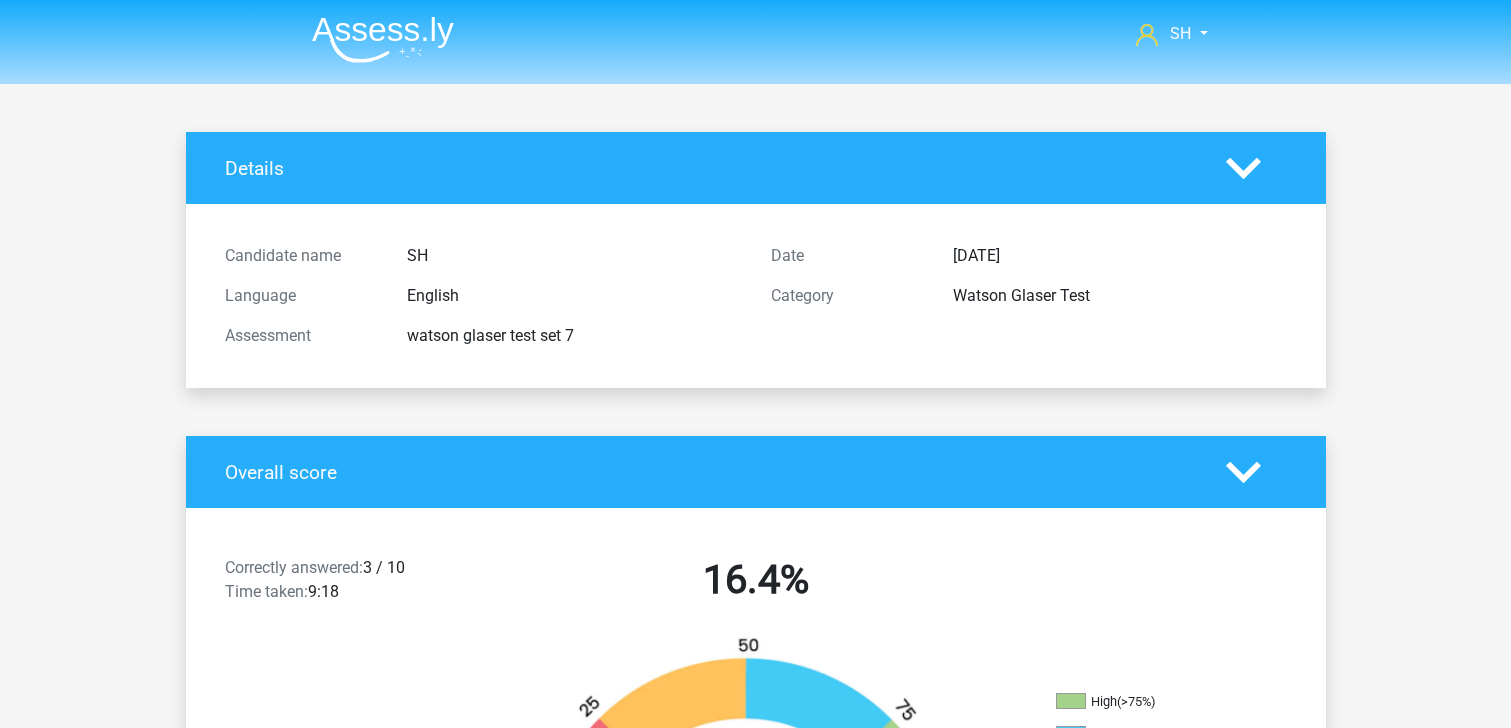scroll, scrollTop: 0, scrollLeft: 0, axis: both 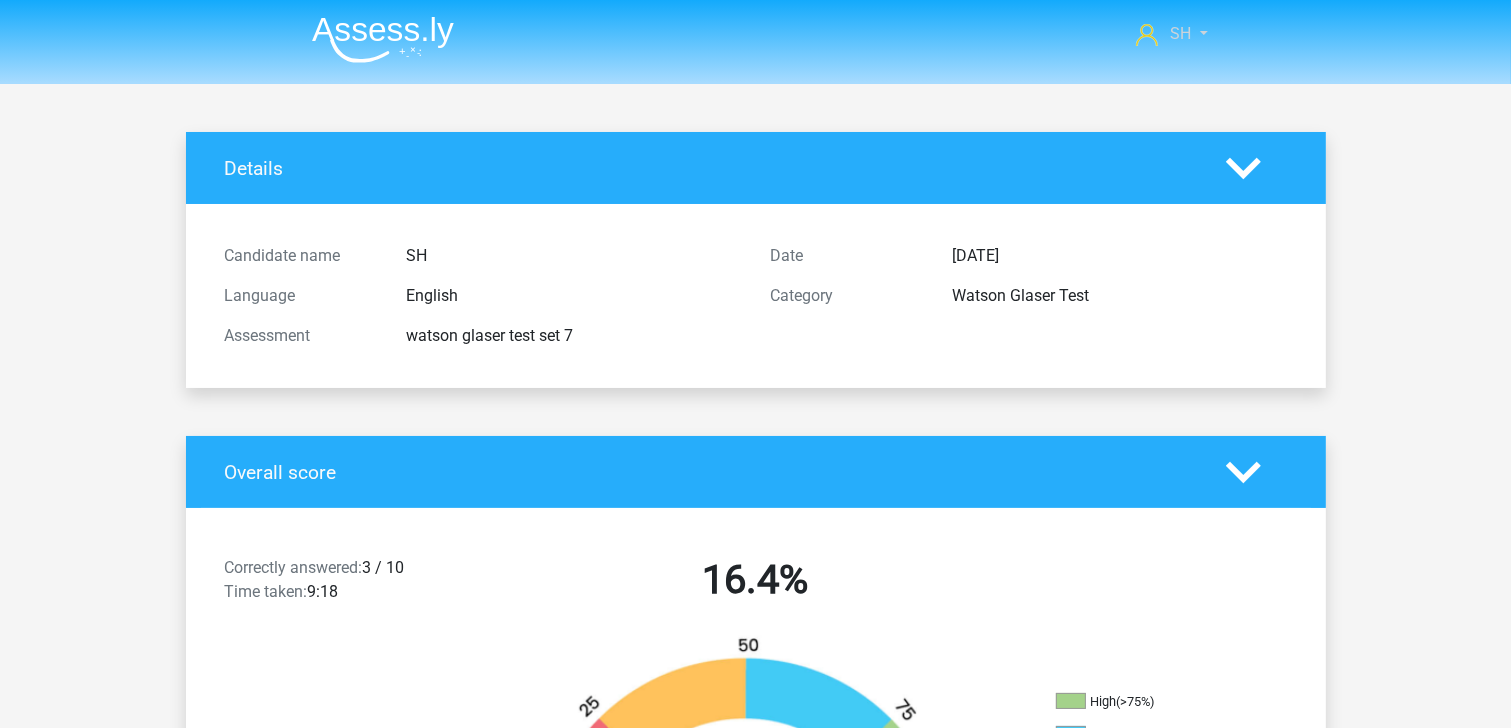 click on "SH" at bounding box center (1171, 34) 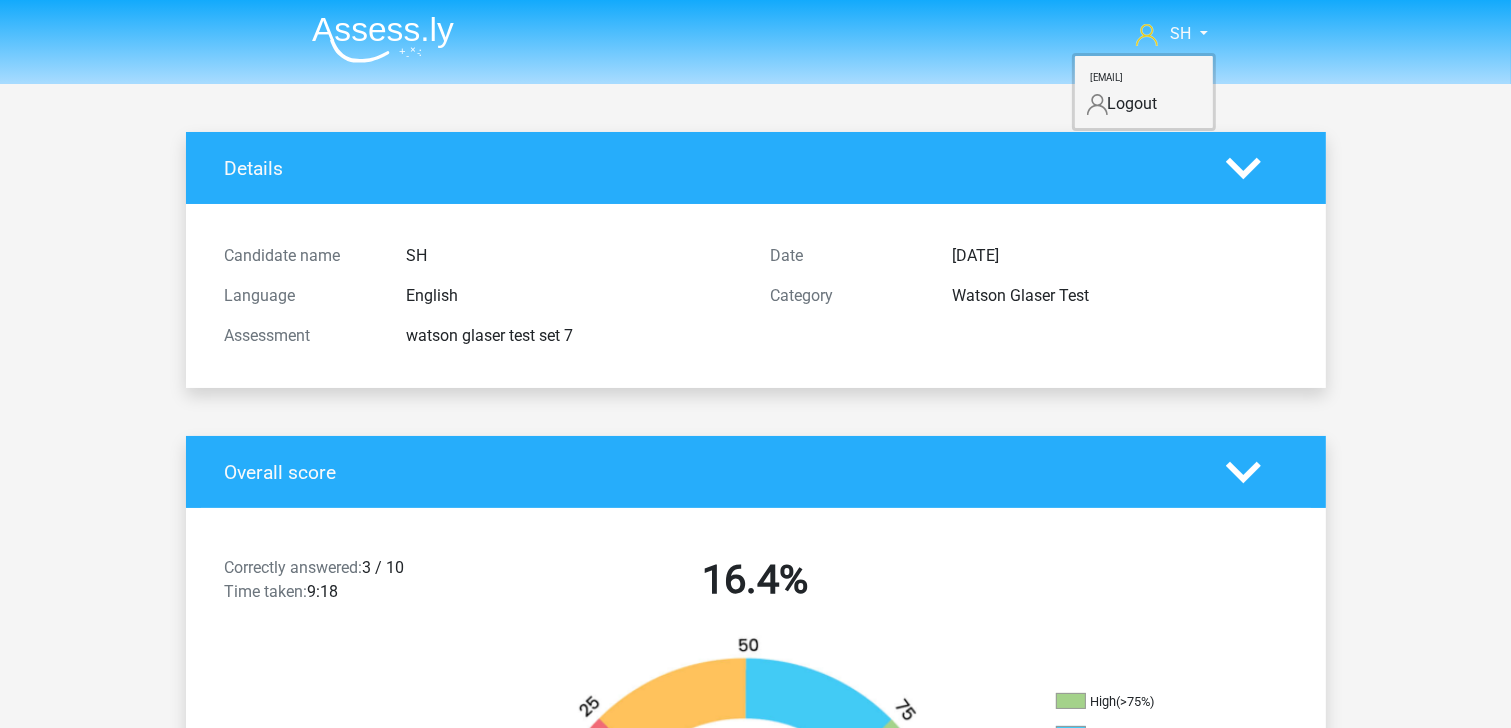 click on "hshion365@[EMAIL]" at bounding box center [1107, 77] 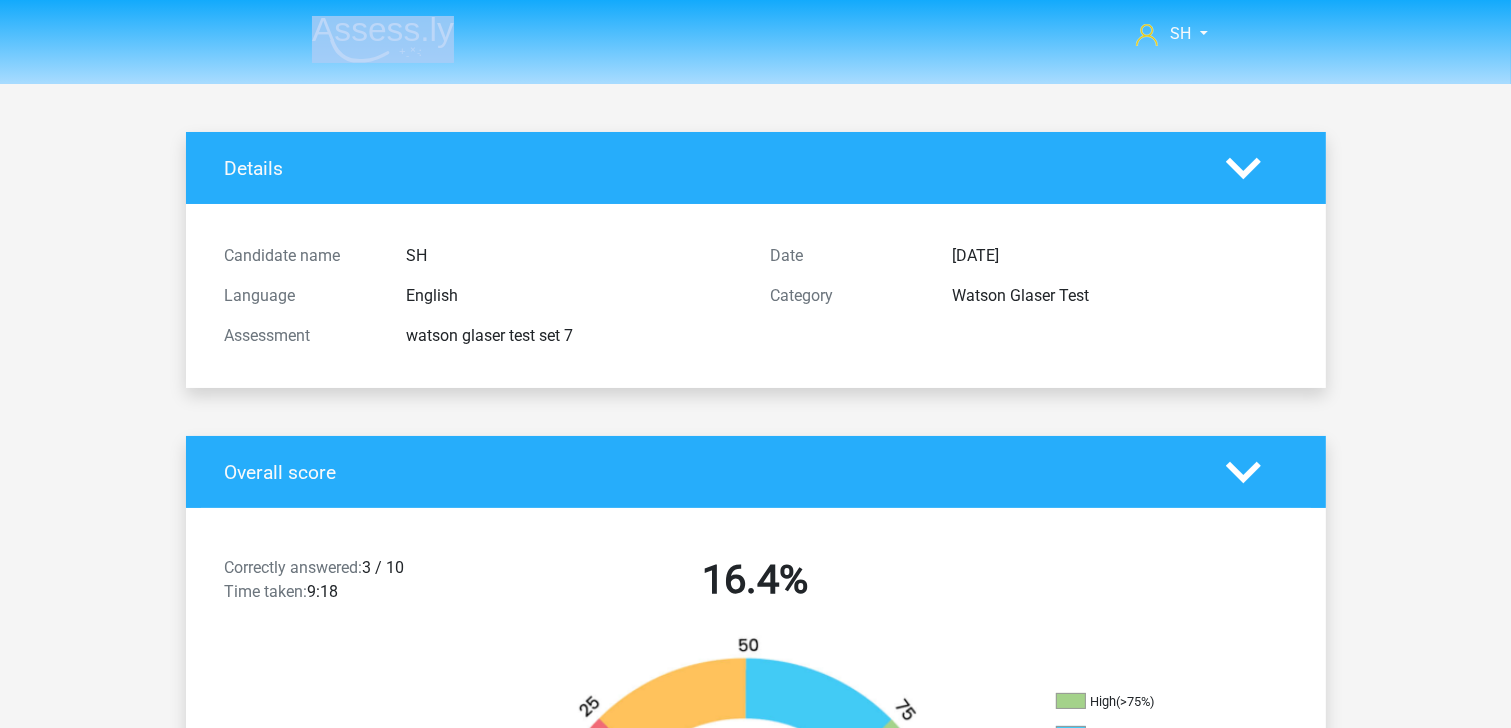 click on "SH
hshion365@gmail.com" at bounding box center (755, 42) 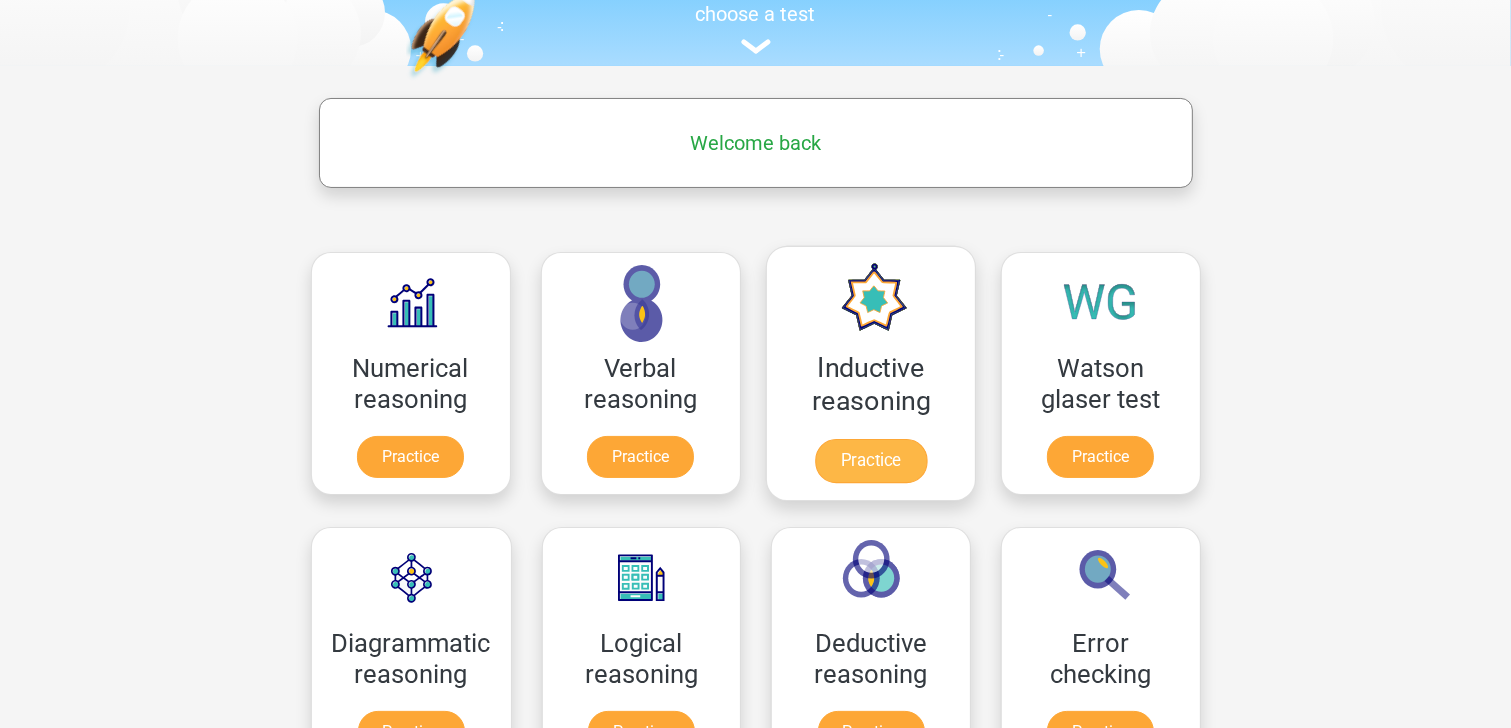 scroll, scrollTop: 0, scrollLeft: 0, axis: both 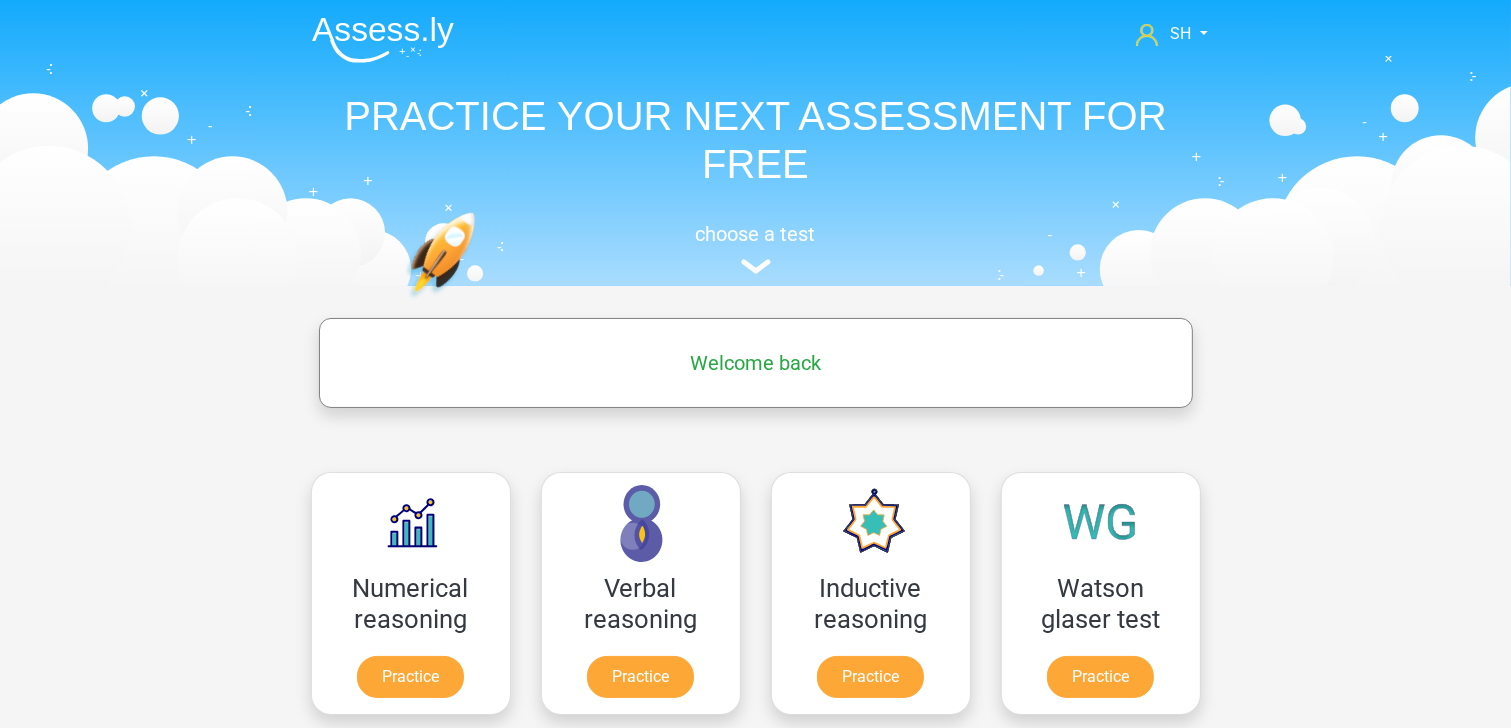 click at bounding box center (383, 39) 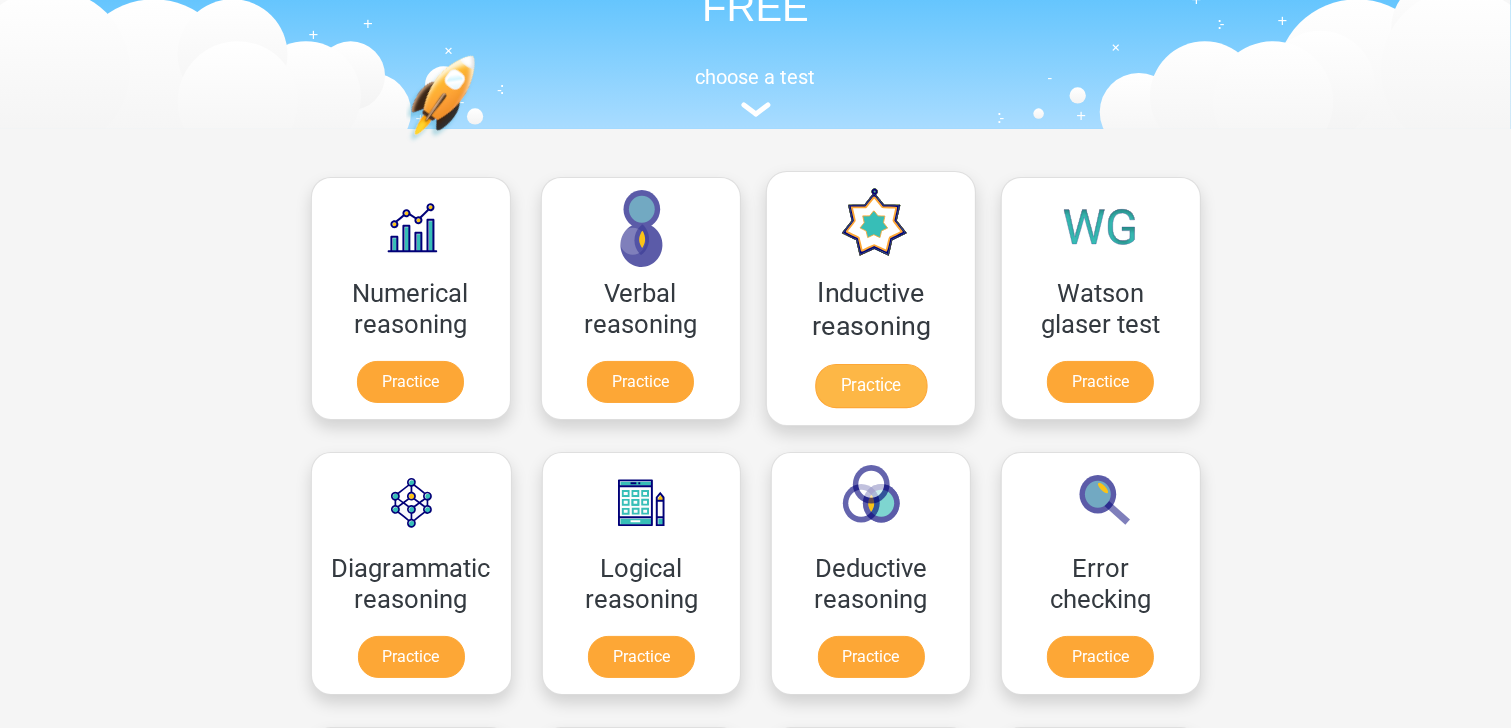 scroll, scrollTop: 80, scrollLeft: 0, axis: vertical 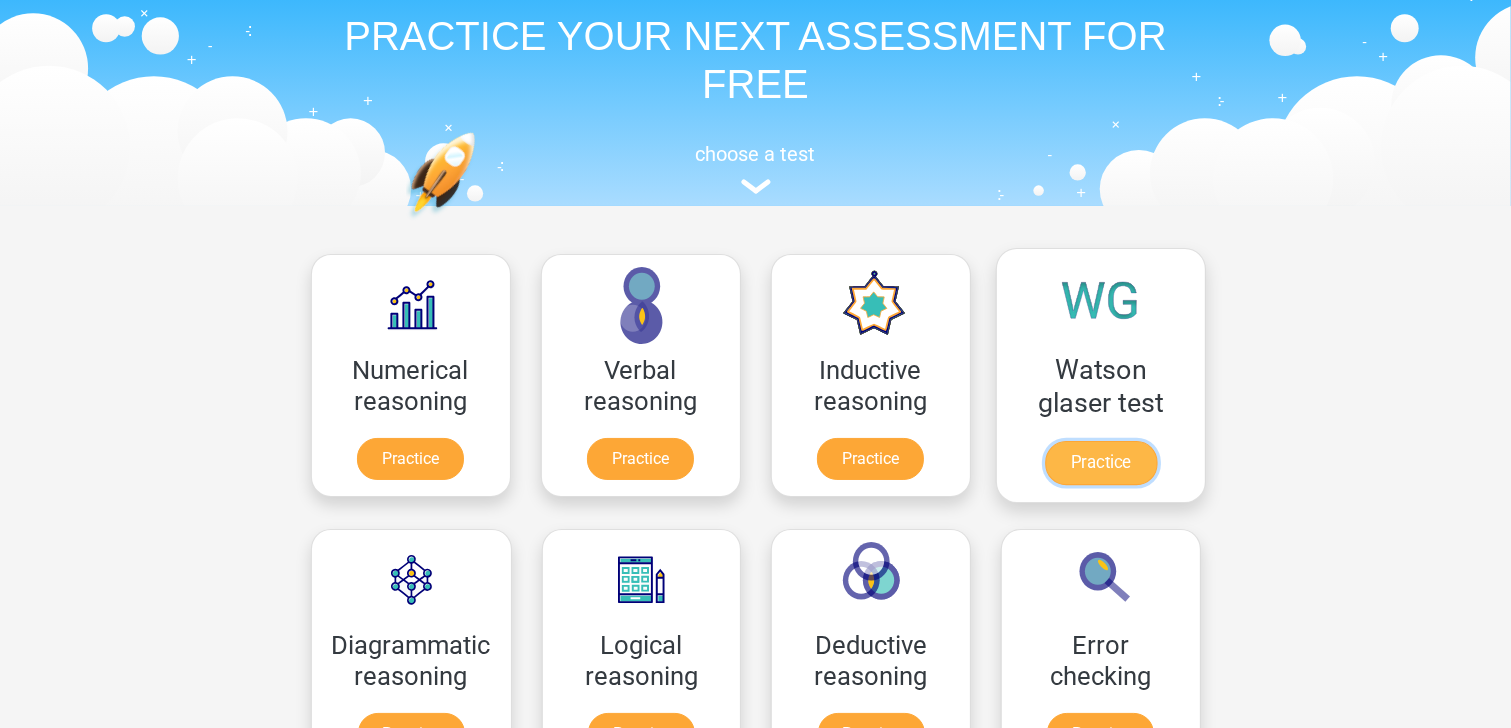 click on "Practice" at bounding box center [1100, 463] 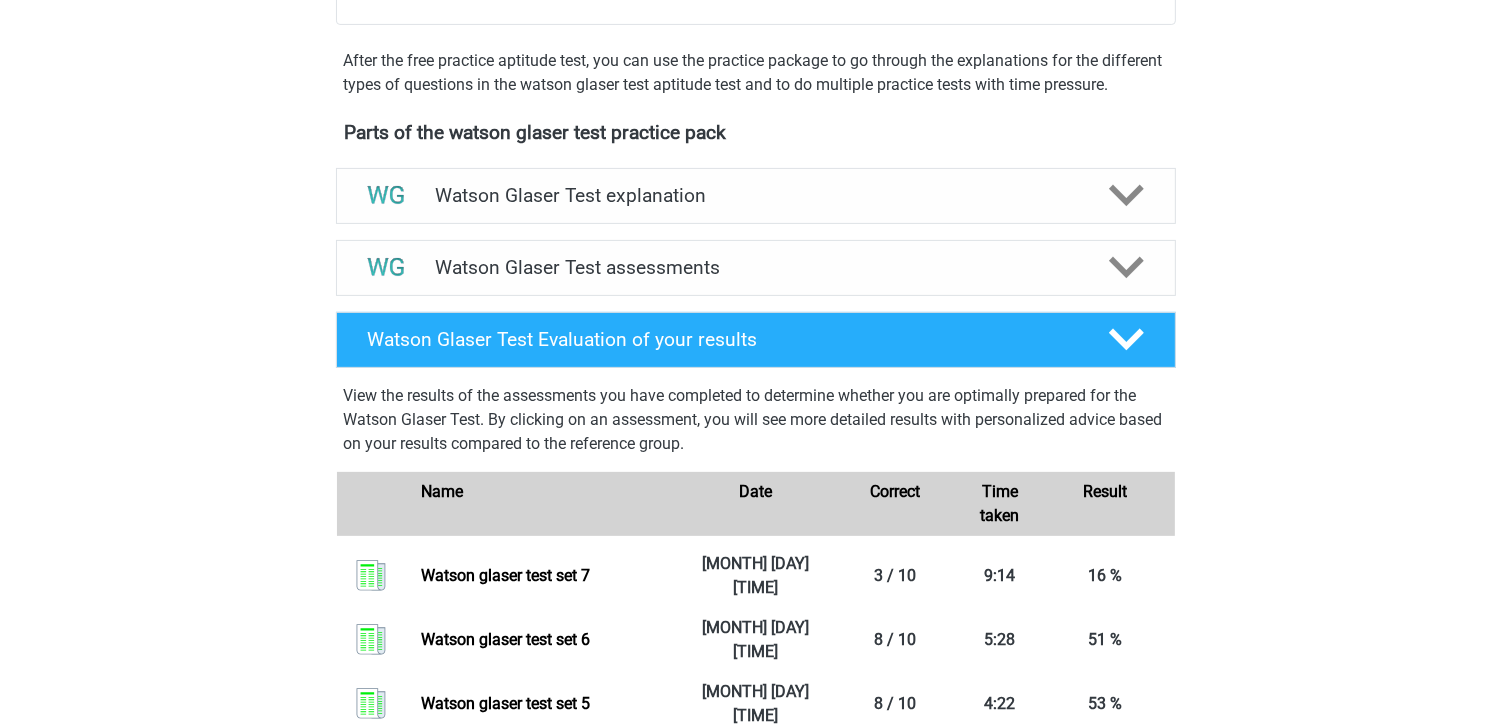 scroll, scrollTop: 560, scrollLeft: 0, axis: vertical 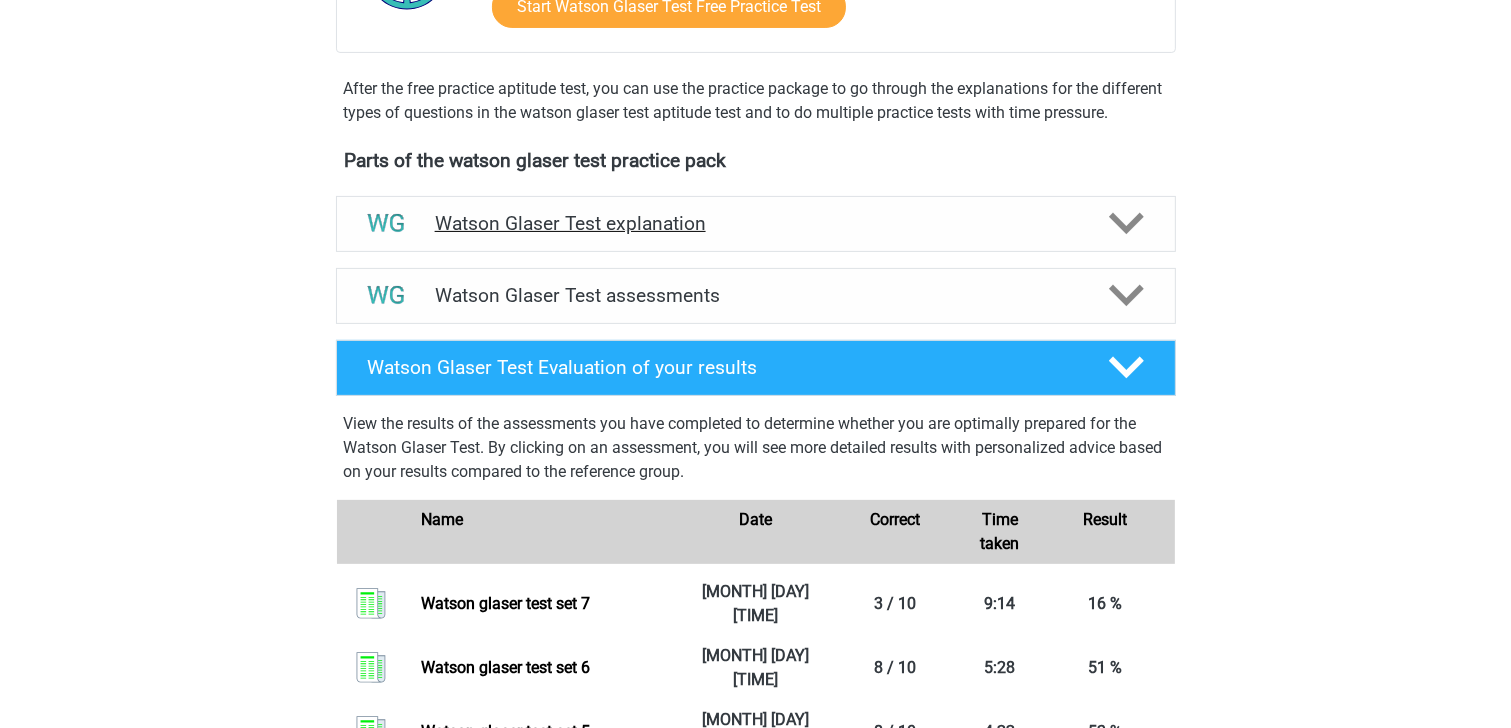 click on "Watson Glaser Test explanation" at bounding box center (756, 224) 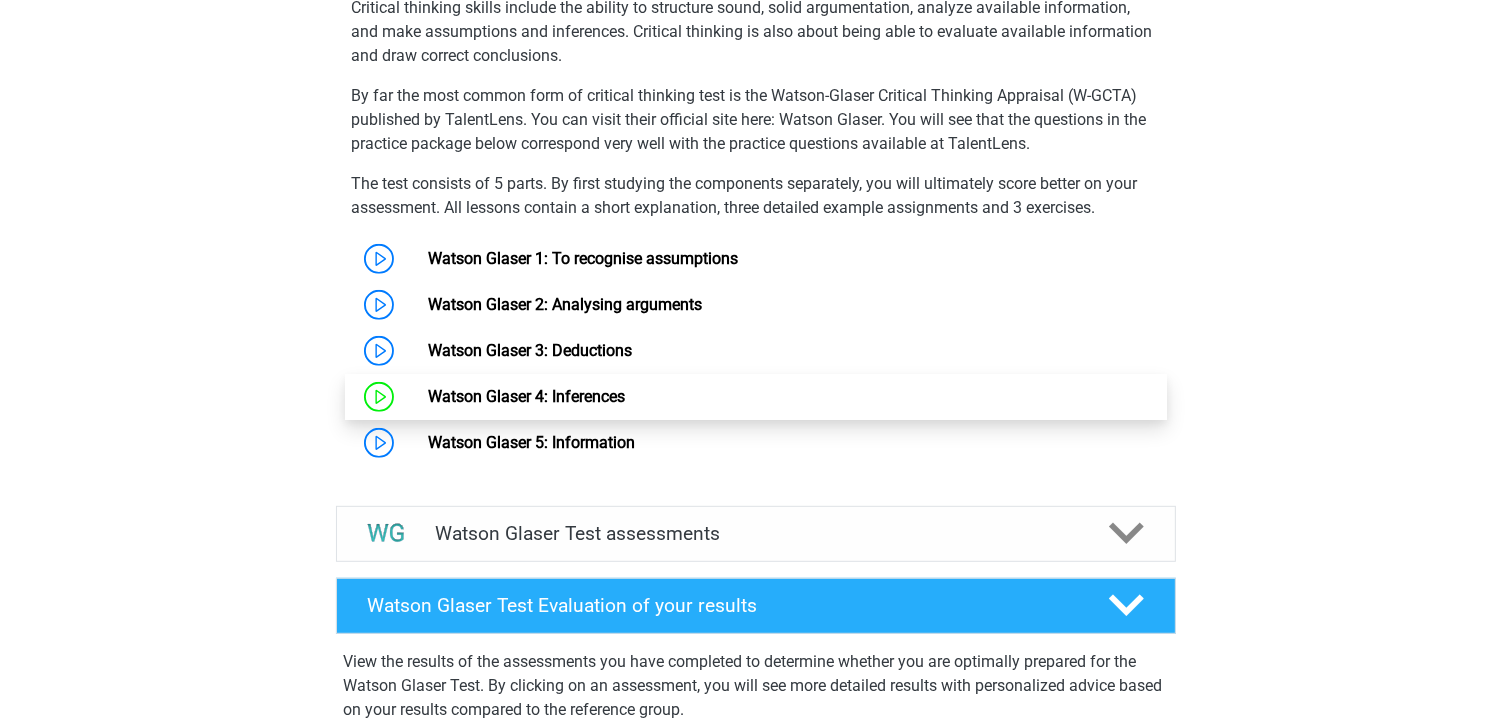 scroll, scrollTop: 880, scrollLeft: 0, axis: vertical 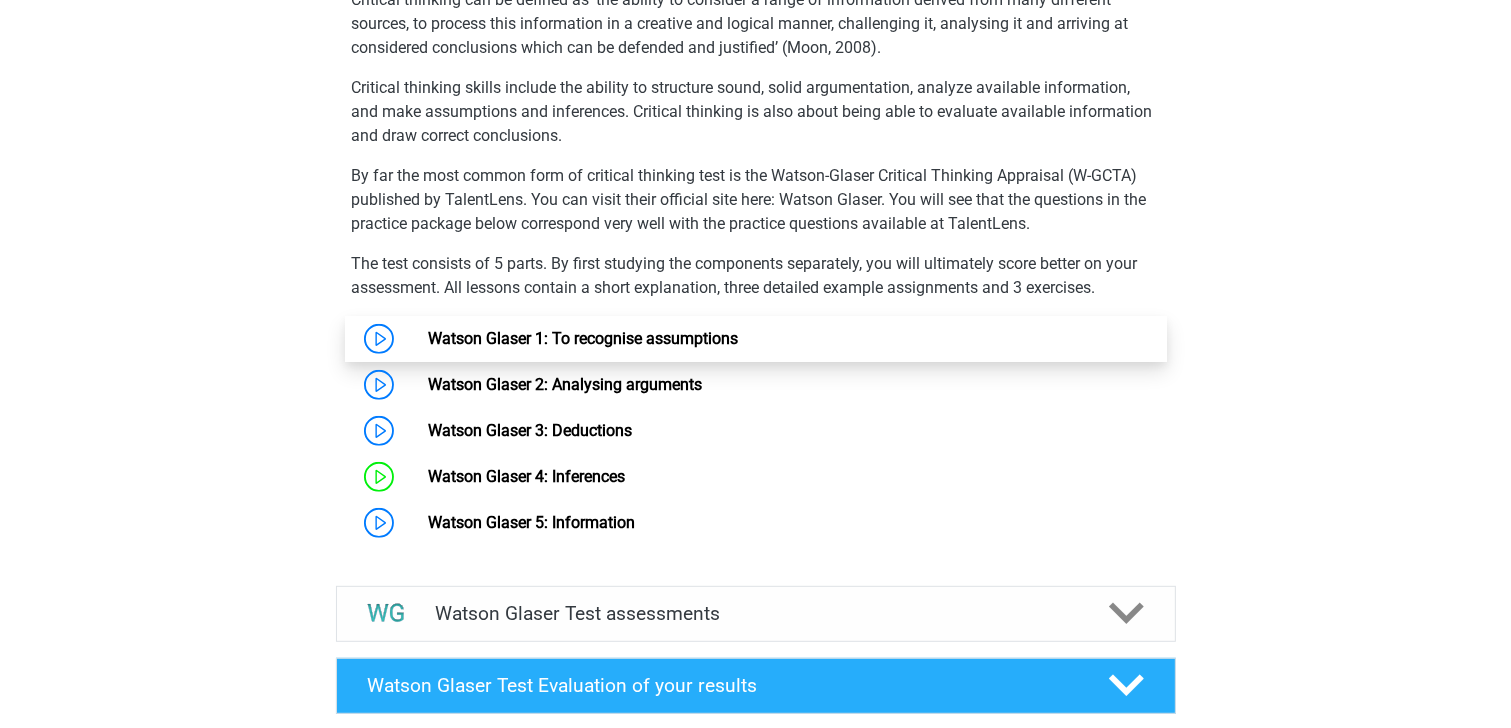 click on "Watson Glaser 1: To recognise assumptions" at bounding box center [583, 338] 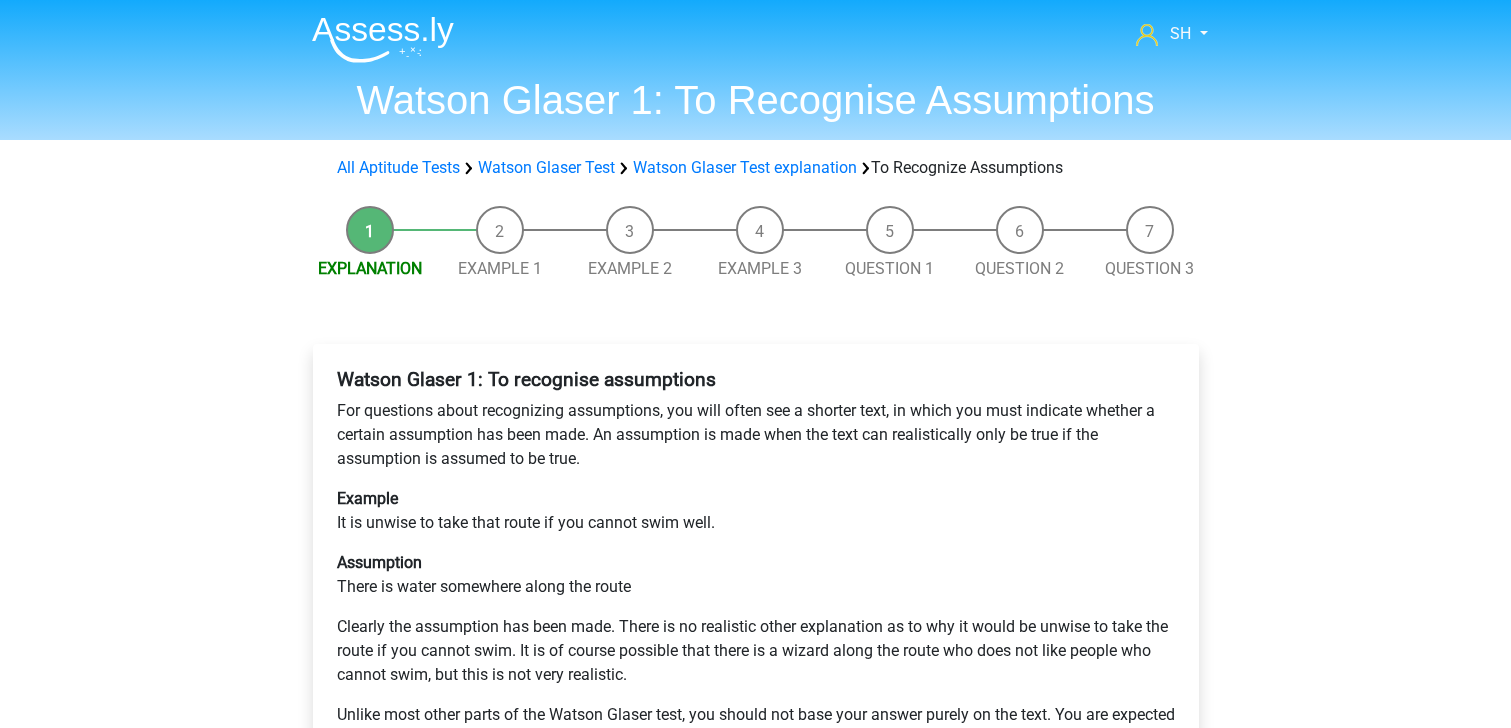 scroll, scrollTop: 0, scrollLeft: 0, axis: both 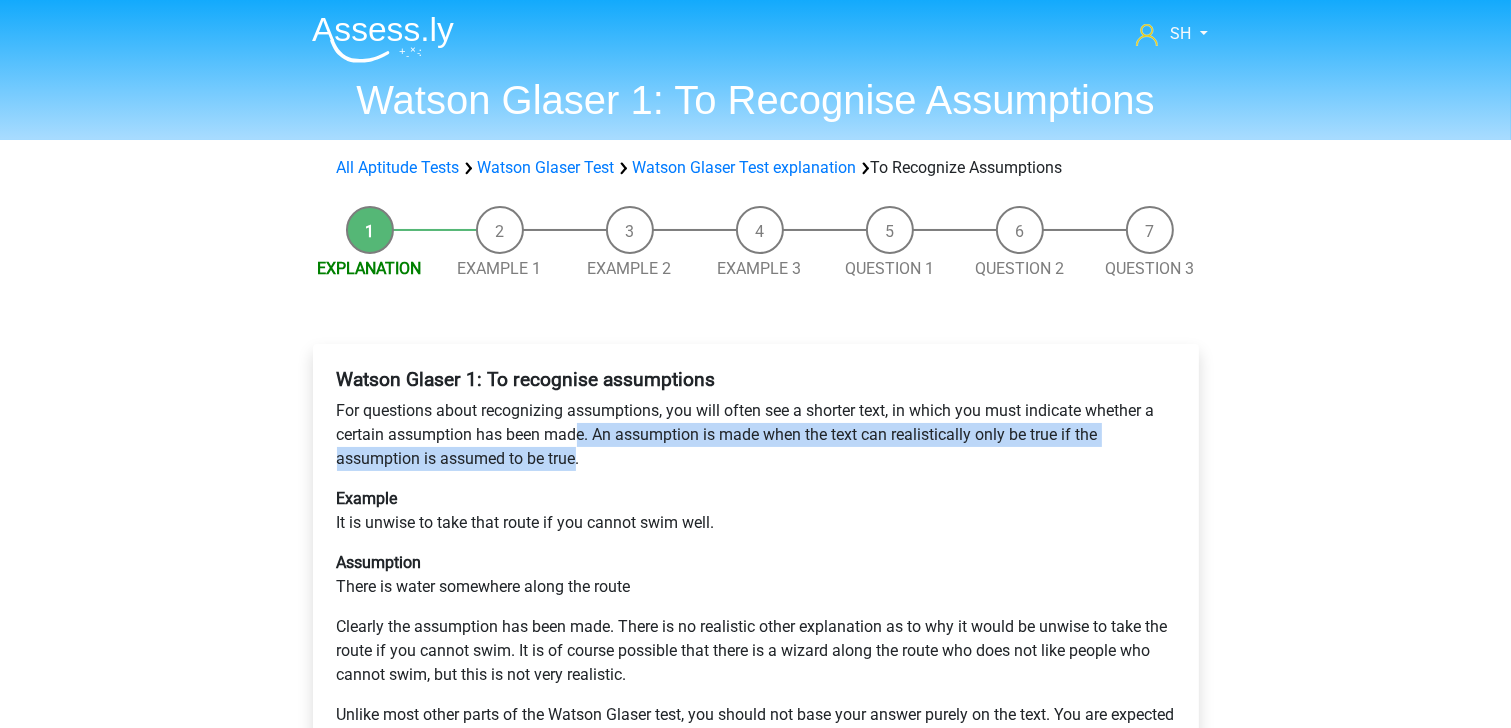 click on "For questions about recognizing assumptions, you will often see a shorter text, in which you must indicate whether a certain assumption has been made. An assumption is made when the text can realistically only be true if the assumption is assumed to be true." at bounding box center [756, 435] 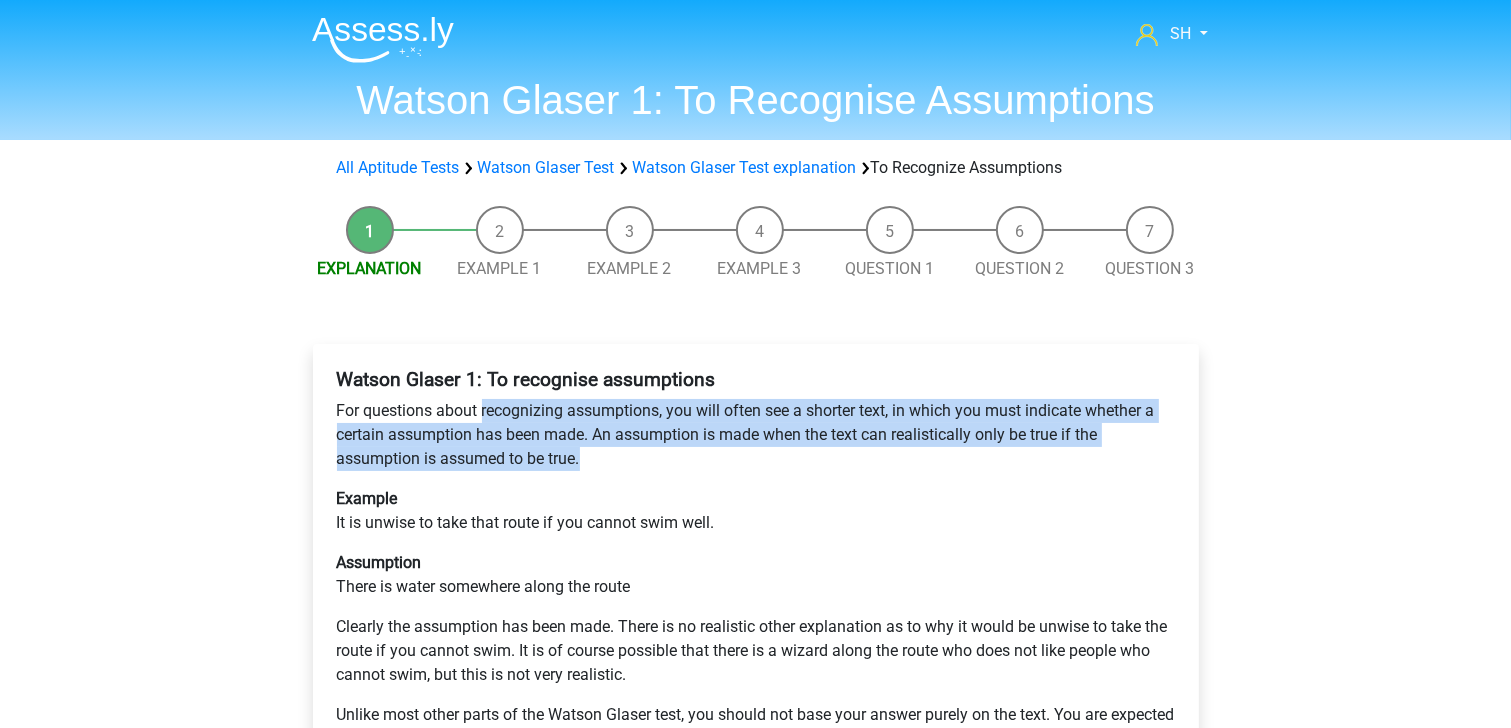 drag, startPoint x: 576, startPoint y: 460, endPoint x: 552, endPoint y: 420, distance: 46.647614 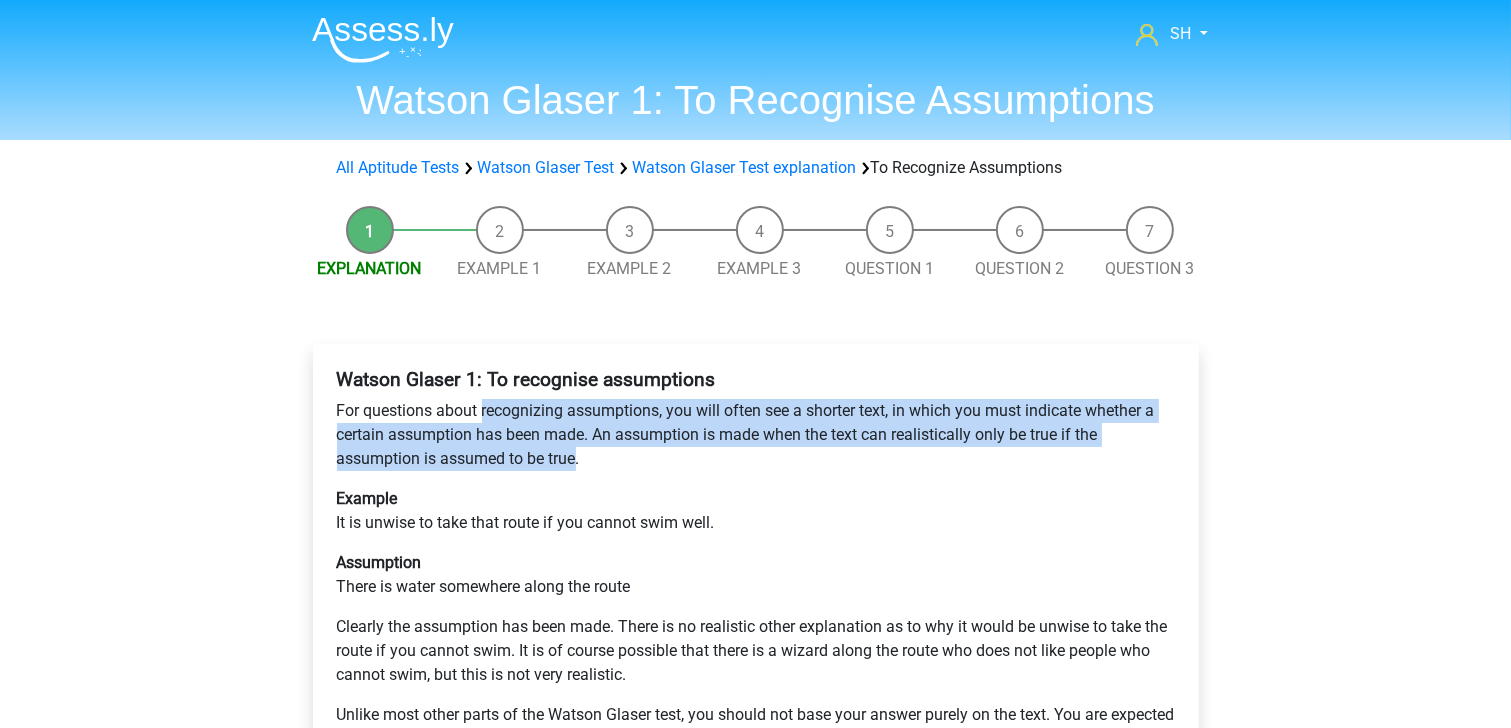 drag, startPoint x: 552, startPoint y: 420, endPoint x: 550, endPoint y: 456, distance: 36.05551 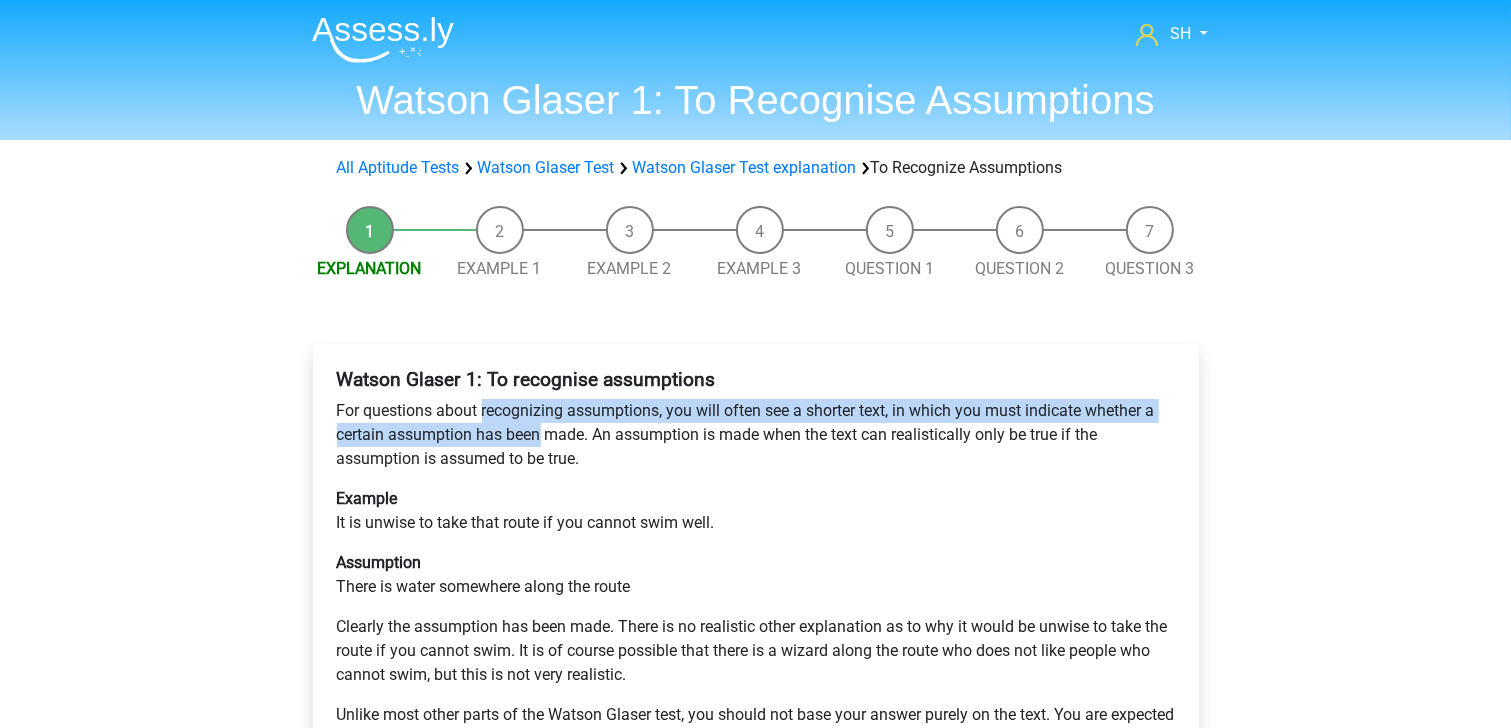 drag, startPoint x: 530, startPoint y: 415, endPoint x: 532, endPoint y: 446, distance: 31.06445 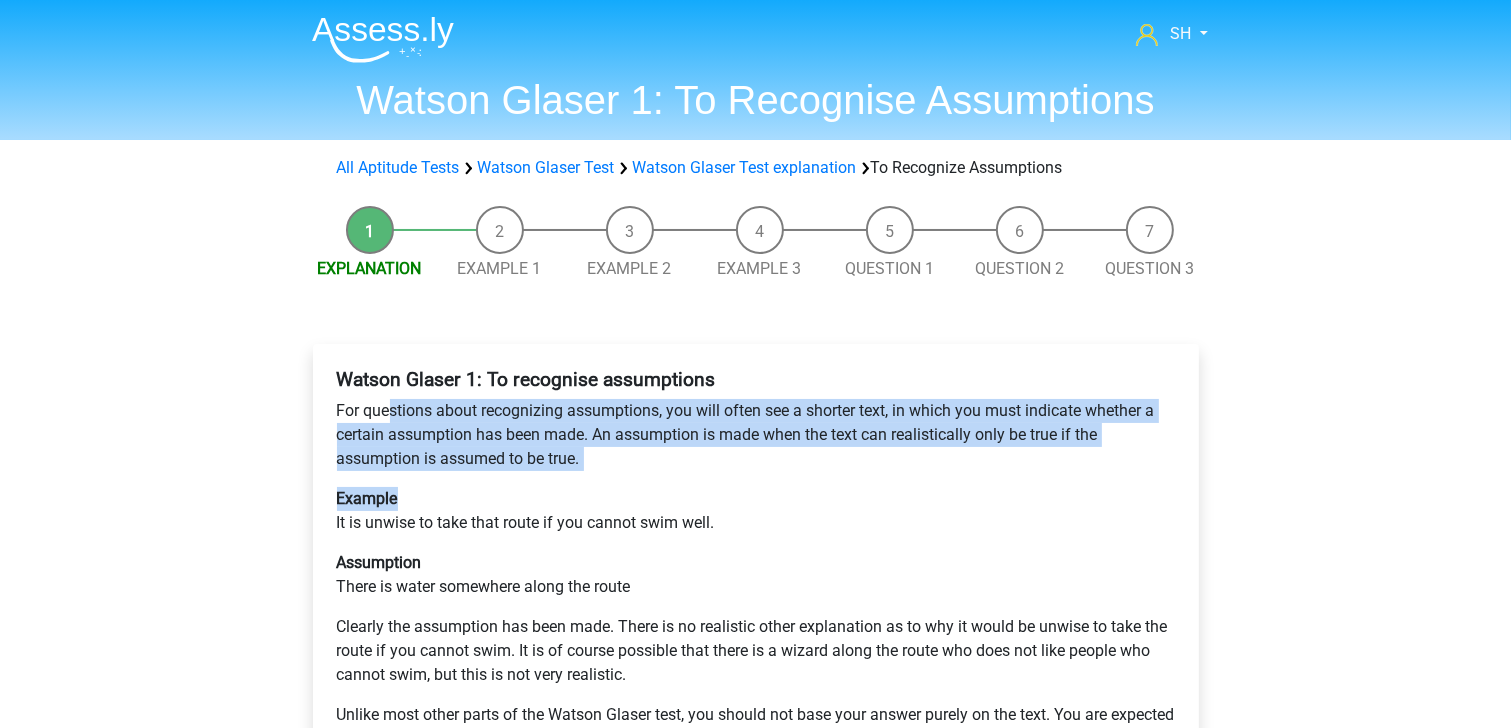 drag, startPoint x: 604, startPoint y: 473, endPoint x: 387, endPoint y: 412, distance: 225.41074 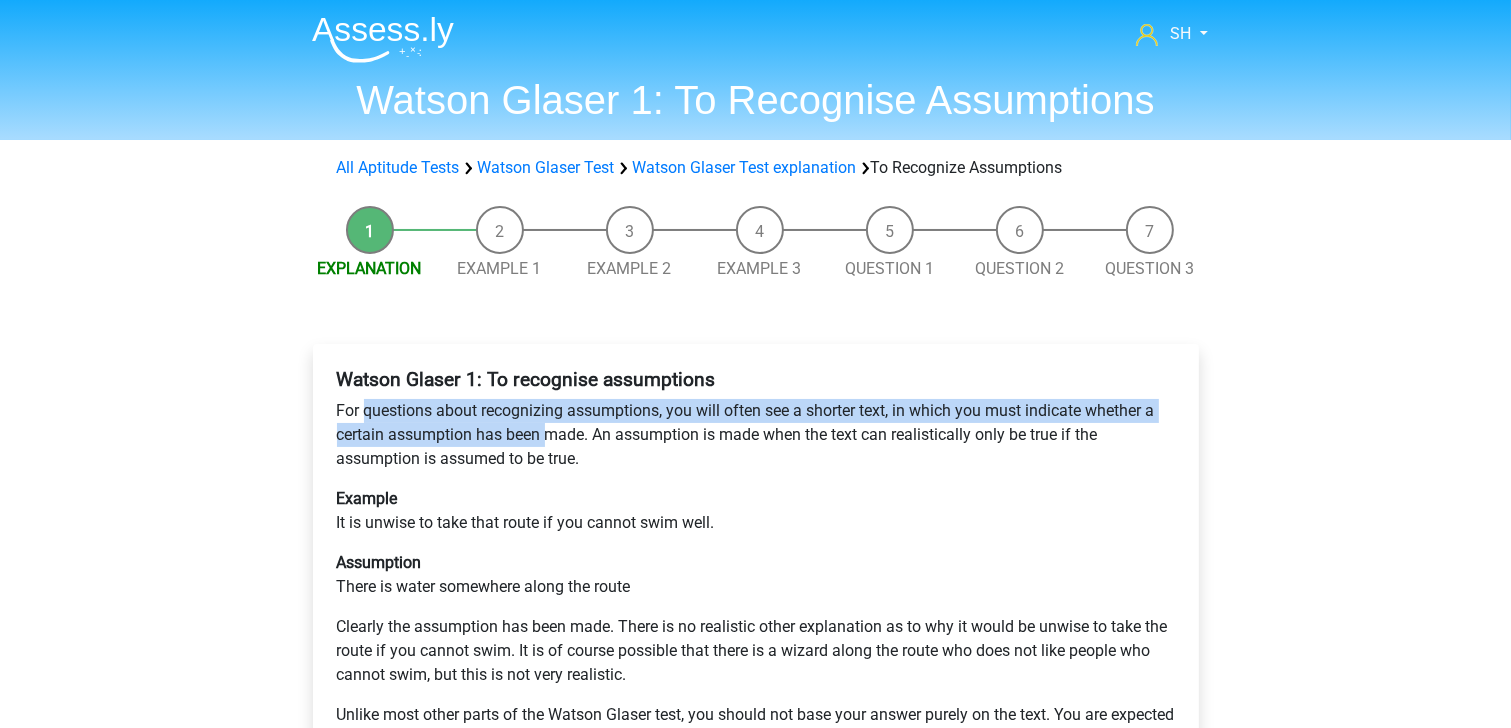 drag, startPoint x: 387, startPoint y: 412, endPoint x: 538, endPoint y: 445, distance: 154.5639 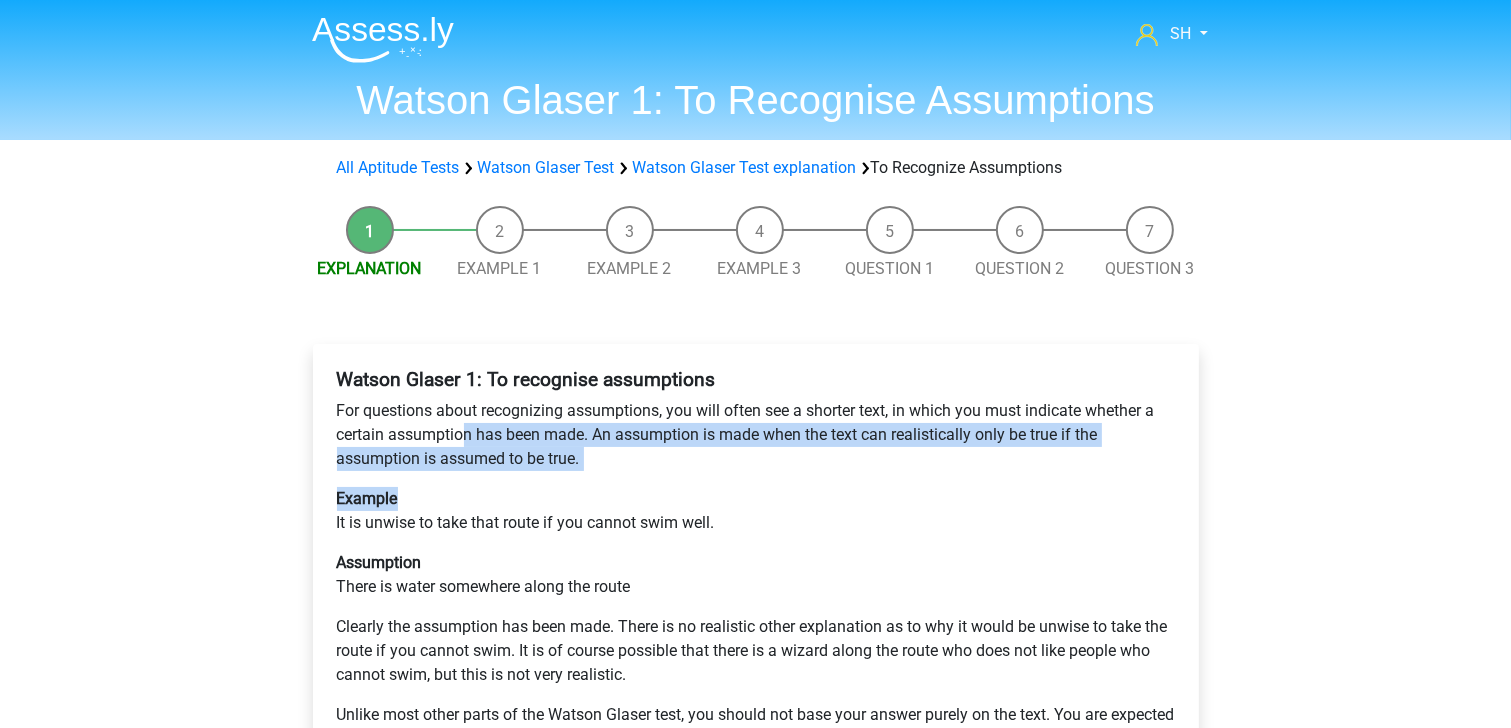 drag, startPoint x: 656, startPoint y: 480, endPoint x: 465, endPoint y: 431, distance: 197.1852 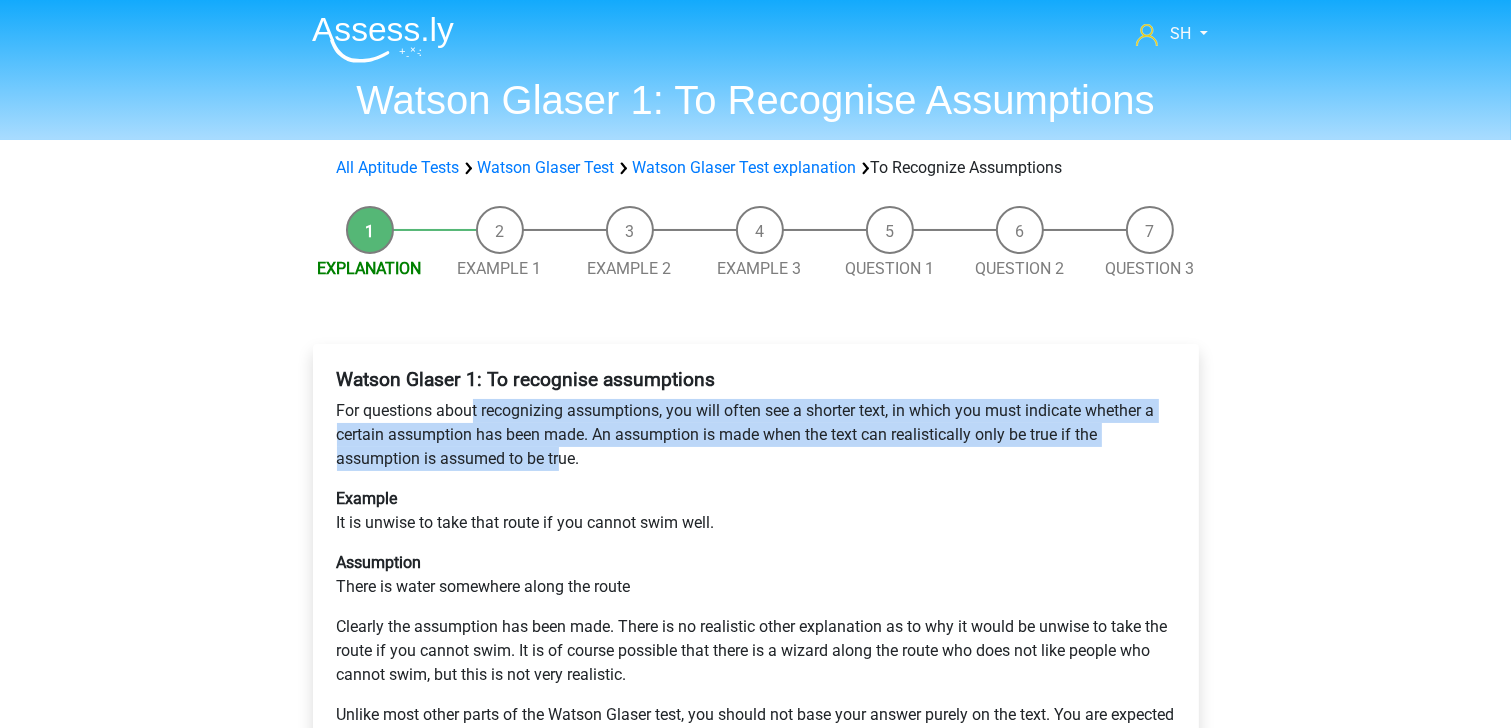 drag, startPoint x: 472, startPoint y: 413, endPoint x: 560, endPoint y: 450, distance: 95.462036 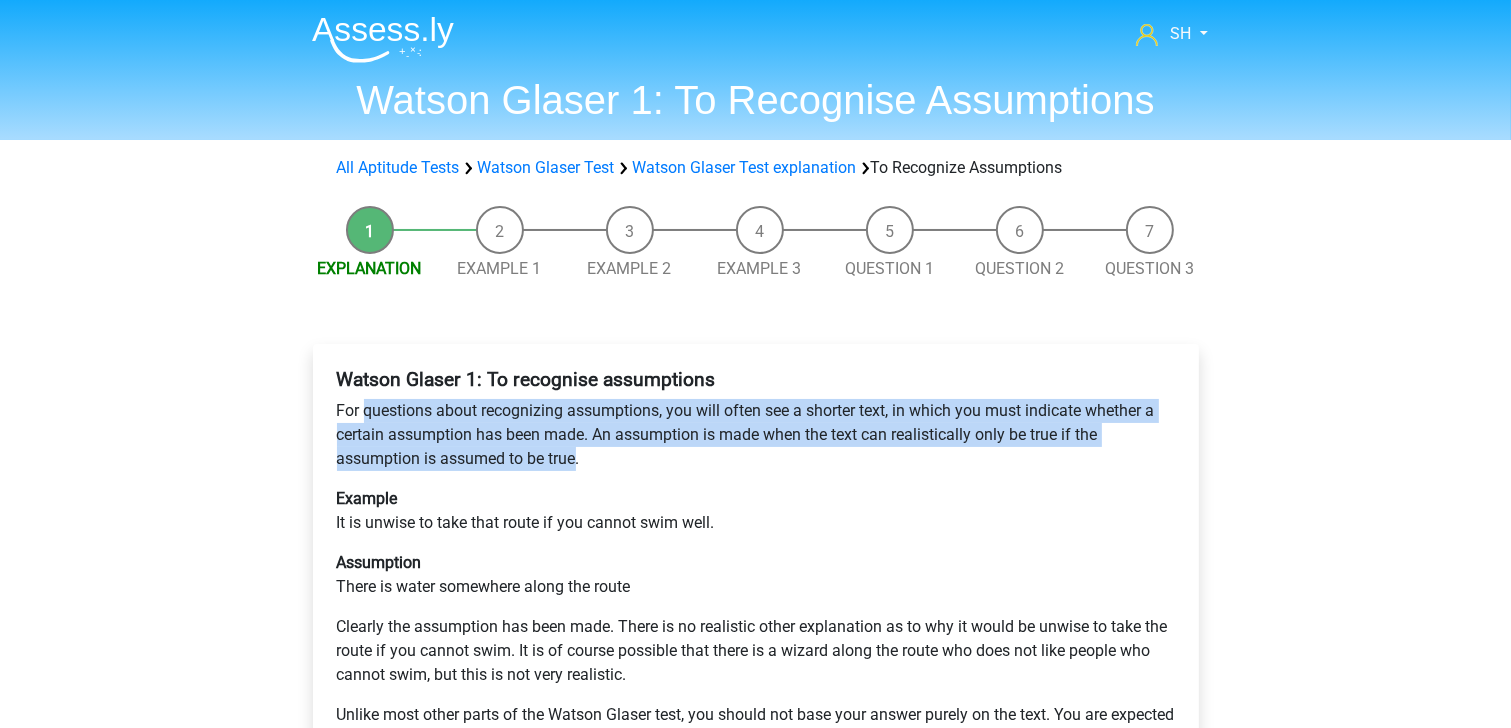 drag, startPoint x: 560, startPoint y: 450, endPoint x: 420, endPoint y: 403, distance: 147.67871 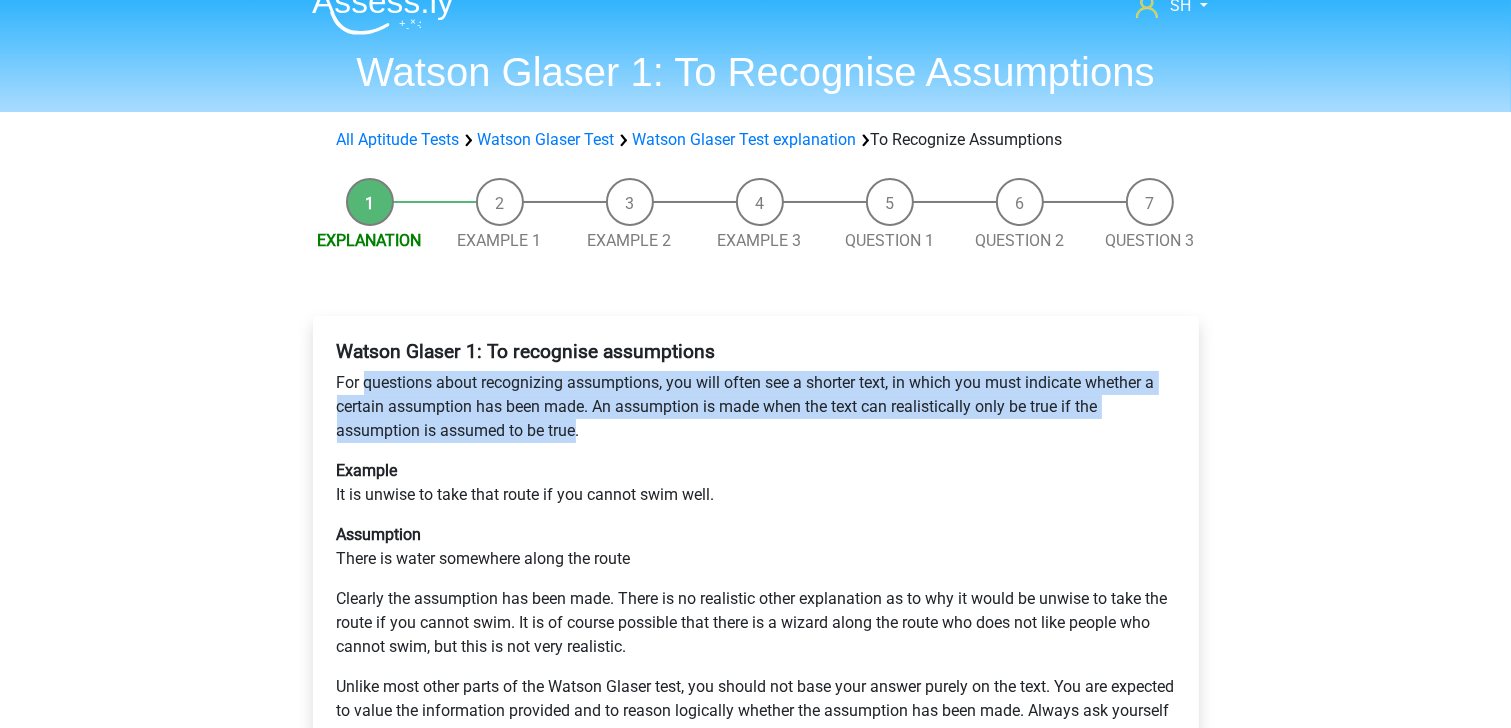 scroll, scrollTop: 80, scrollLeft: 0, axis: vertical 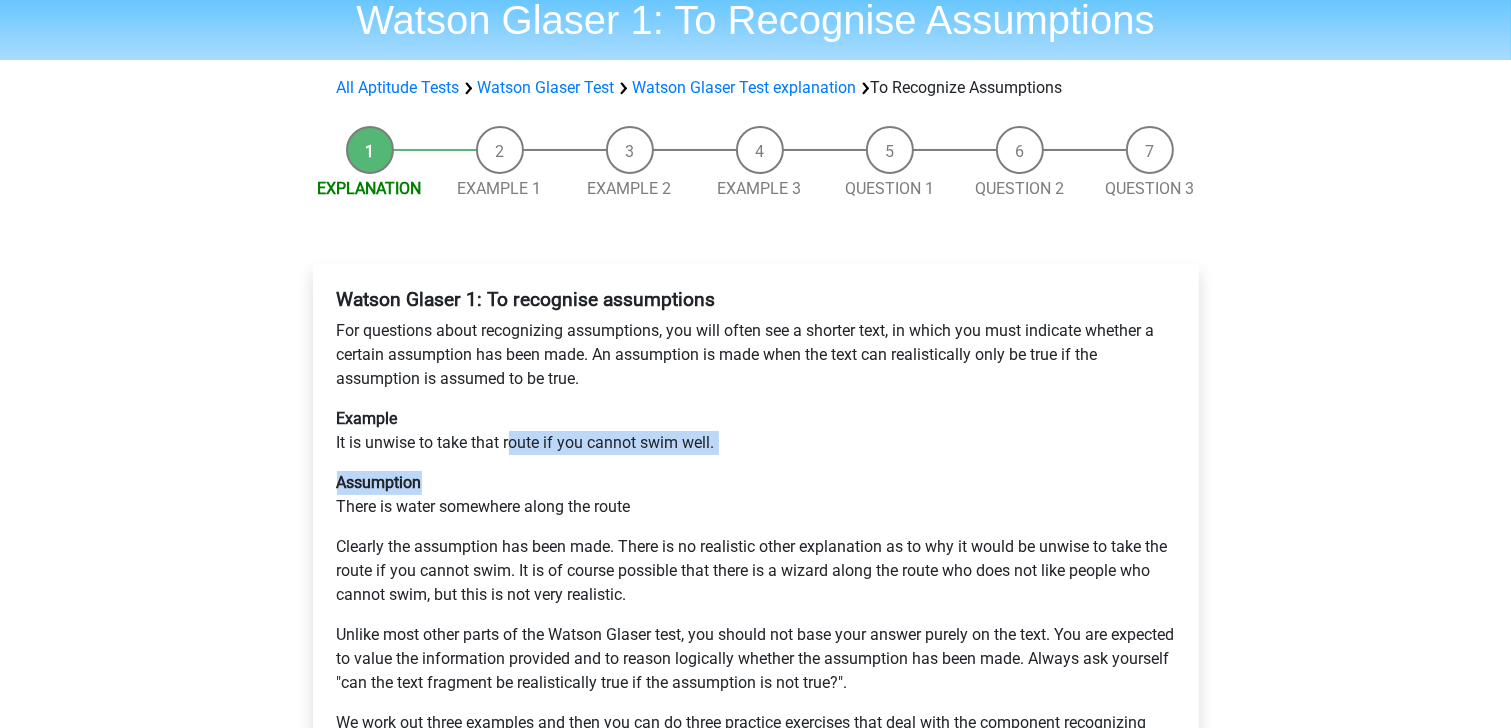 click on "Watson Glaser 1: To recognise assumptions For questions about recognizing assumptions, you will often see a shorter text, in which you must indicate whether a certain assumption has been made. An assumption is made when the text can realistically only be true if the assumption is assumed to be true. Example It is unwise to take that route if you cannot swim well. Assumption There is water somewhere along the route Clearly the assumption has been made. There is no realistic other explanation as to why it would be unwise to take the route if you cannot swim. It is of course possible that there is a wizard along the route who does not like people who cannot swim, but this is not very realistic. We work out three examples and then you can do three practice exercises that deal with the component recognizing assumptions." at bounding box center [756, 531] 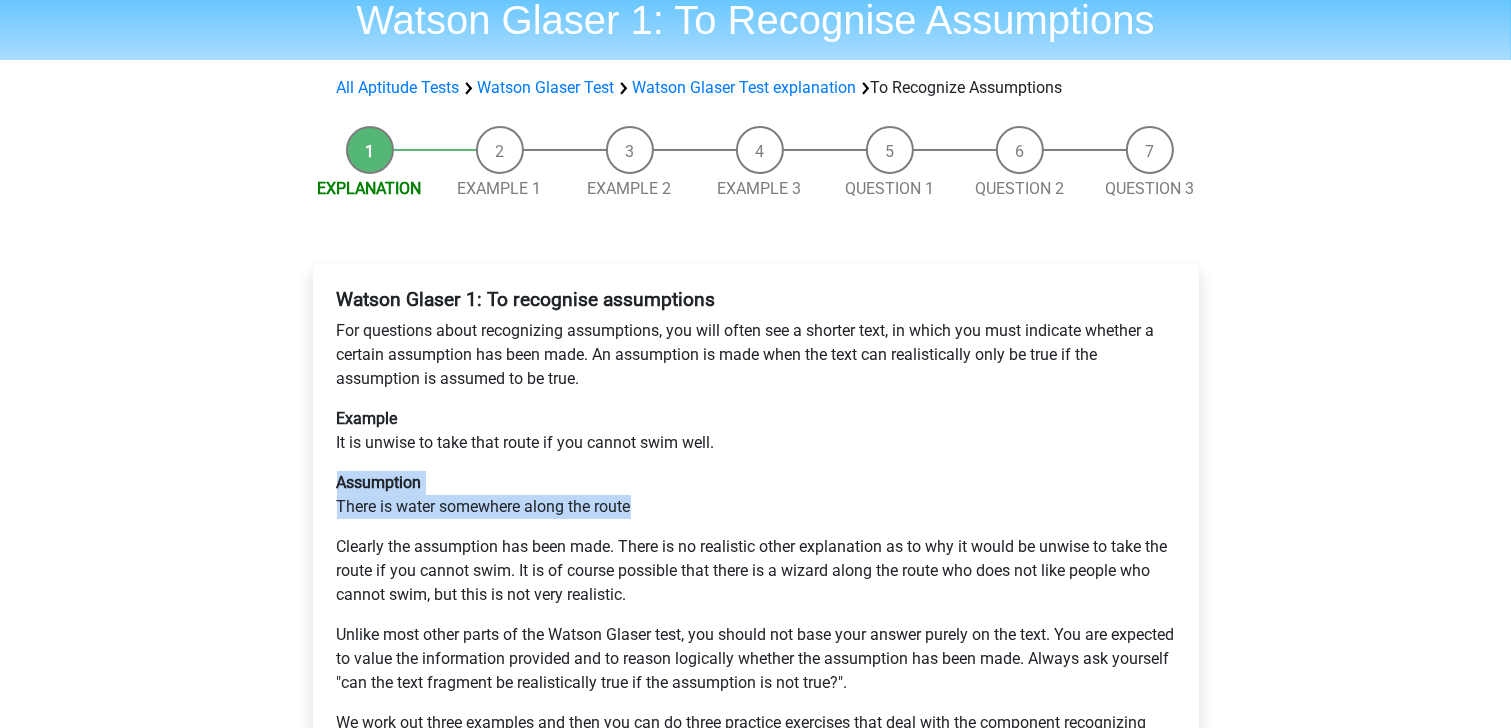 drag, startPoint x: 612, startPoint y: 514, endPoint x: 452, endPoint y: 493, distance: 161.37224 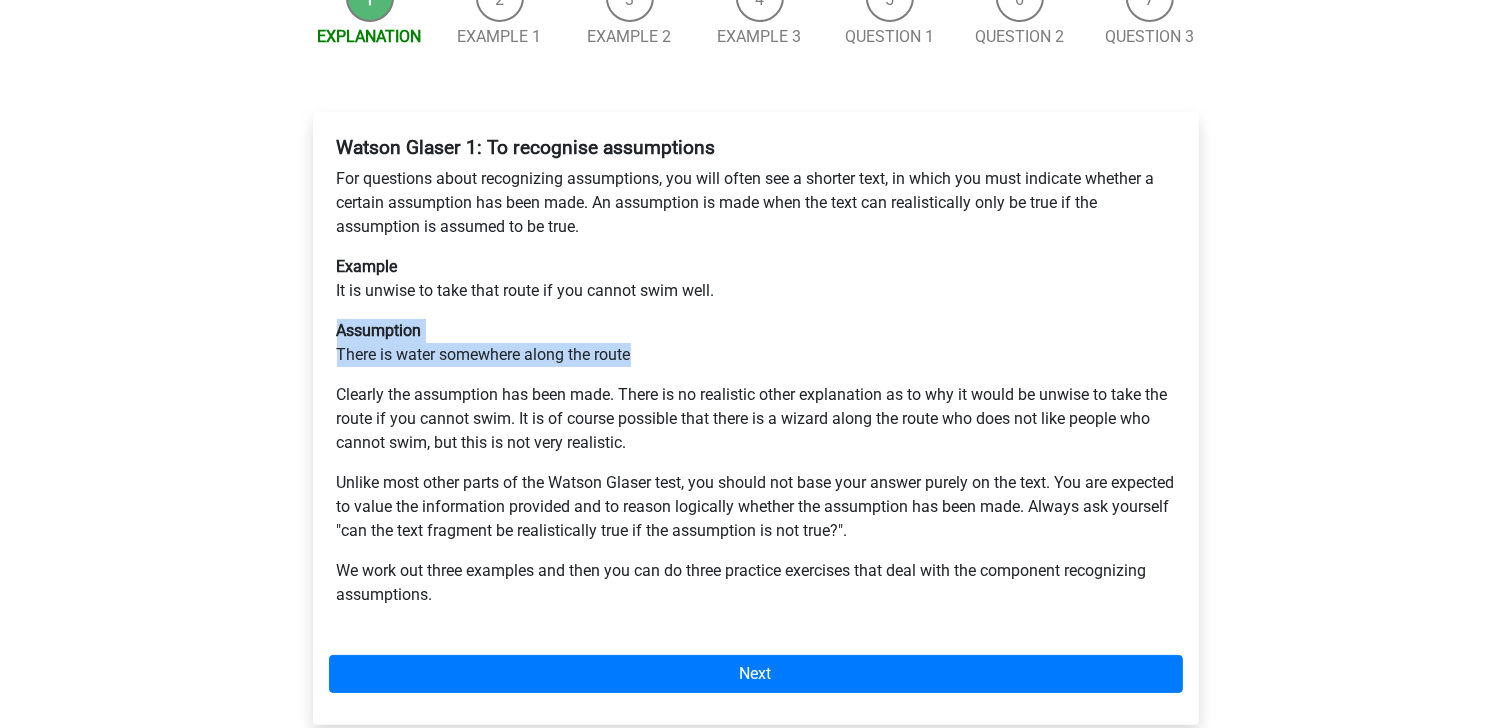 scroll, scrollTop: 240, scrollLeft: 0, axis: vertical 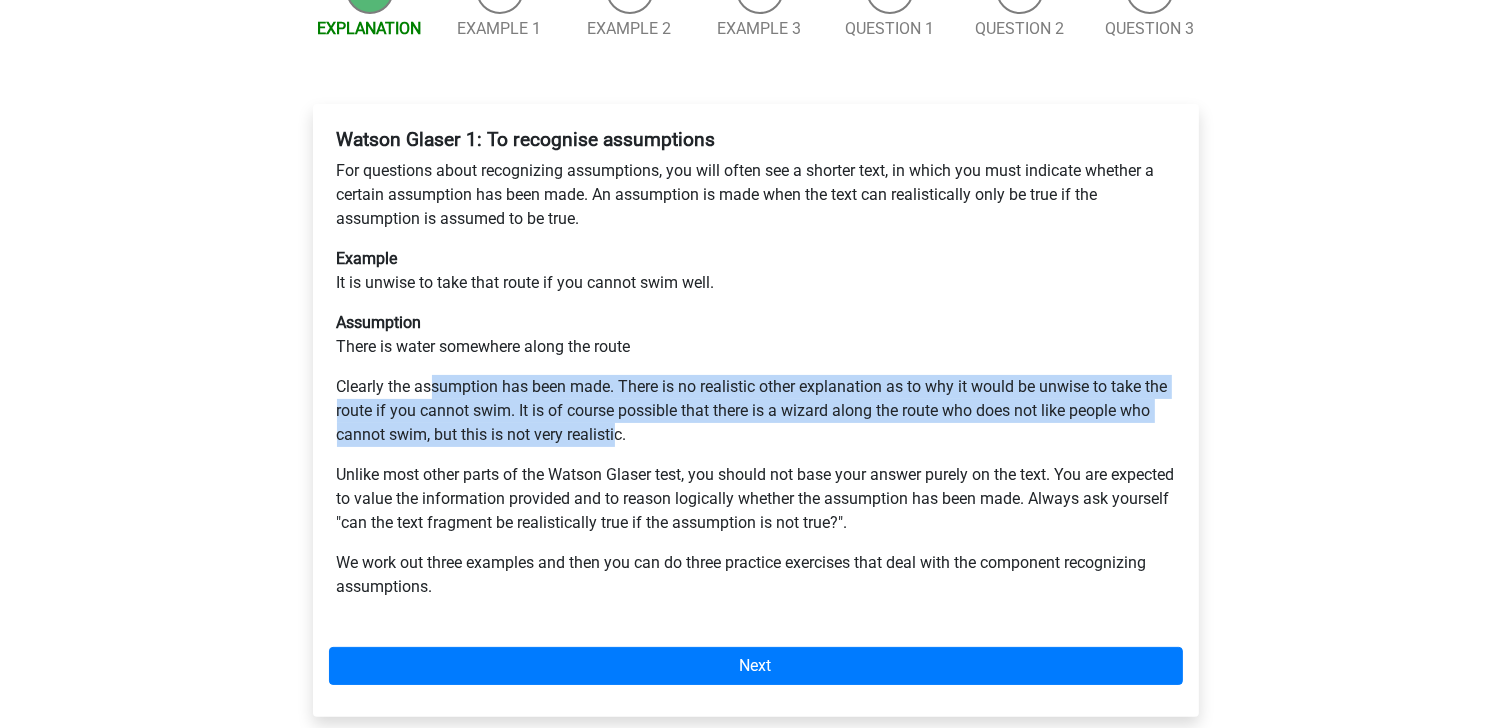 drag, startPoint x: 617, startPoint y: 429, endPoint x: 433, endPoint y: 376, distance: 191.48106 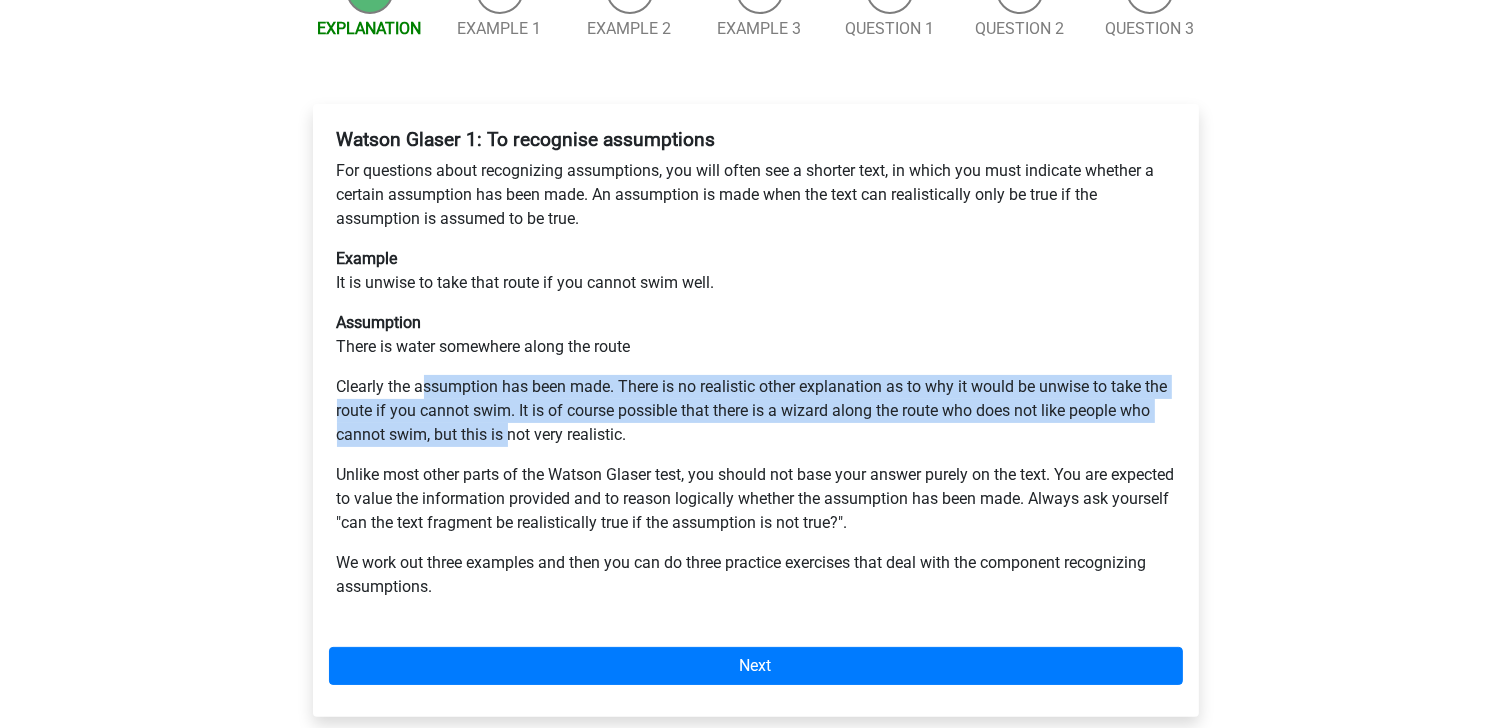 drag, startPoint x: 427, startPoint y: 376, endPoint x: 509, endPoint y: 428, distance: 97.097885 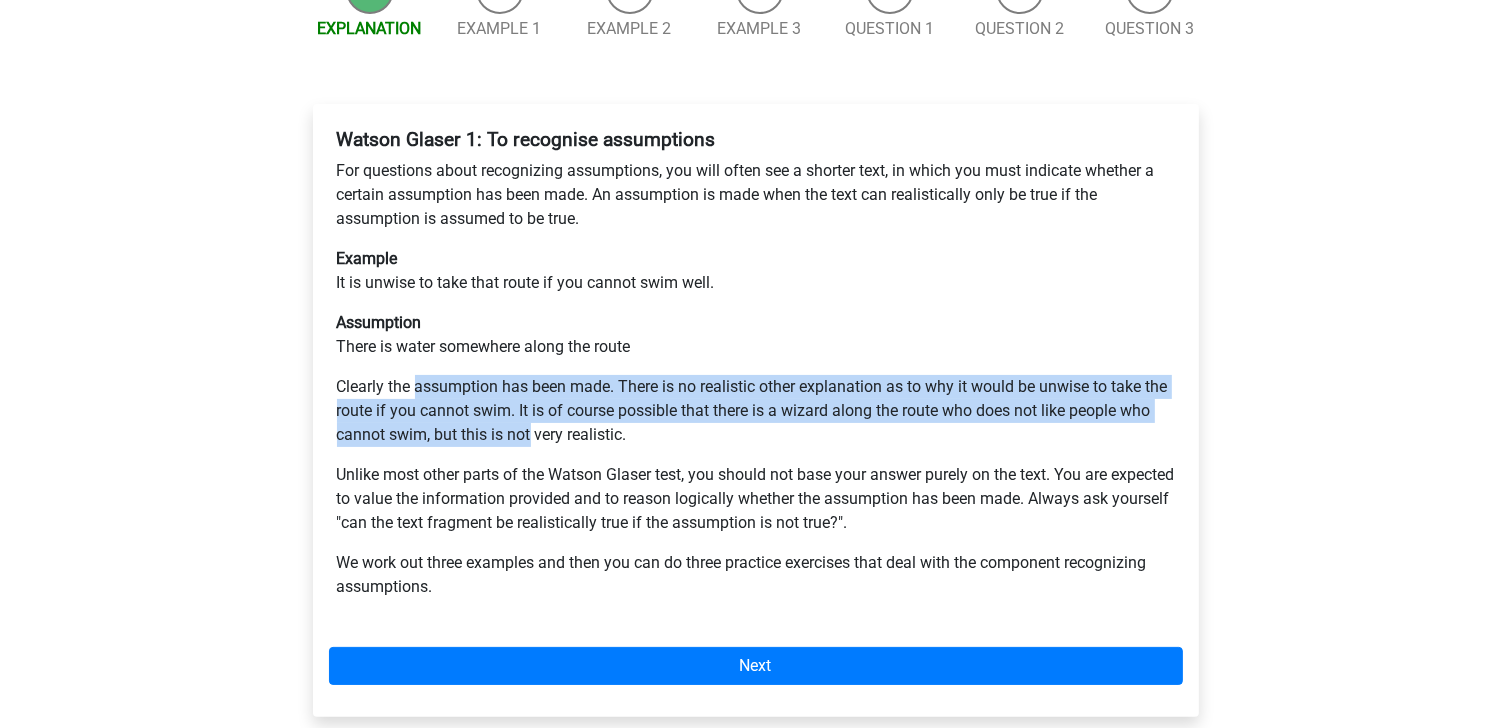 drag, startPoint x: 509, startPoint y: 428, endPoint x: 446, endPoint y: 393, distance: 72.06941 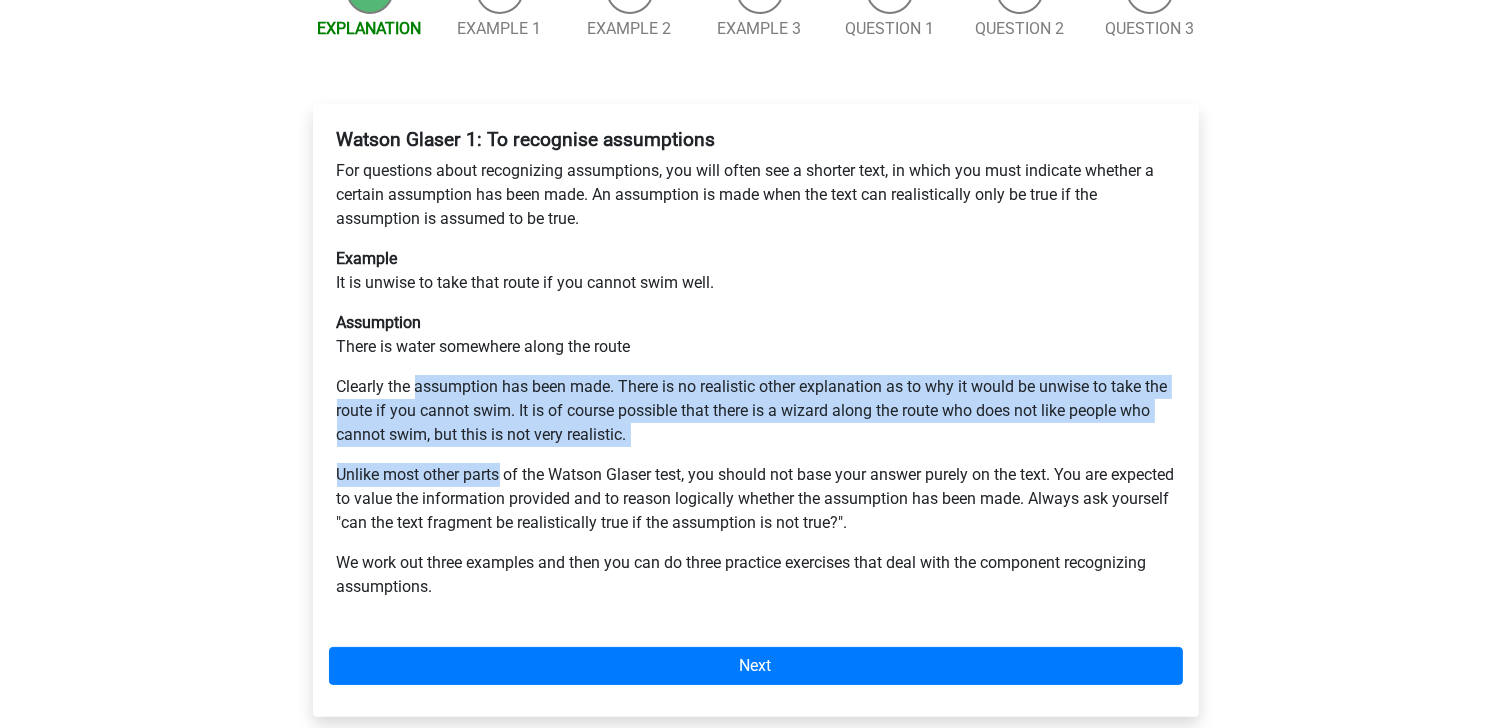 drag, startPoint x: 446, startPoint y: 393, endPoint x: 490, endPoint y: 452, distance: 73.60027 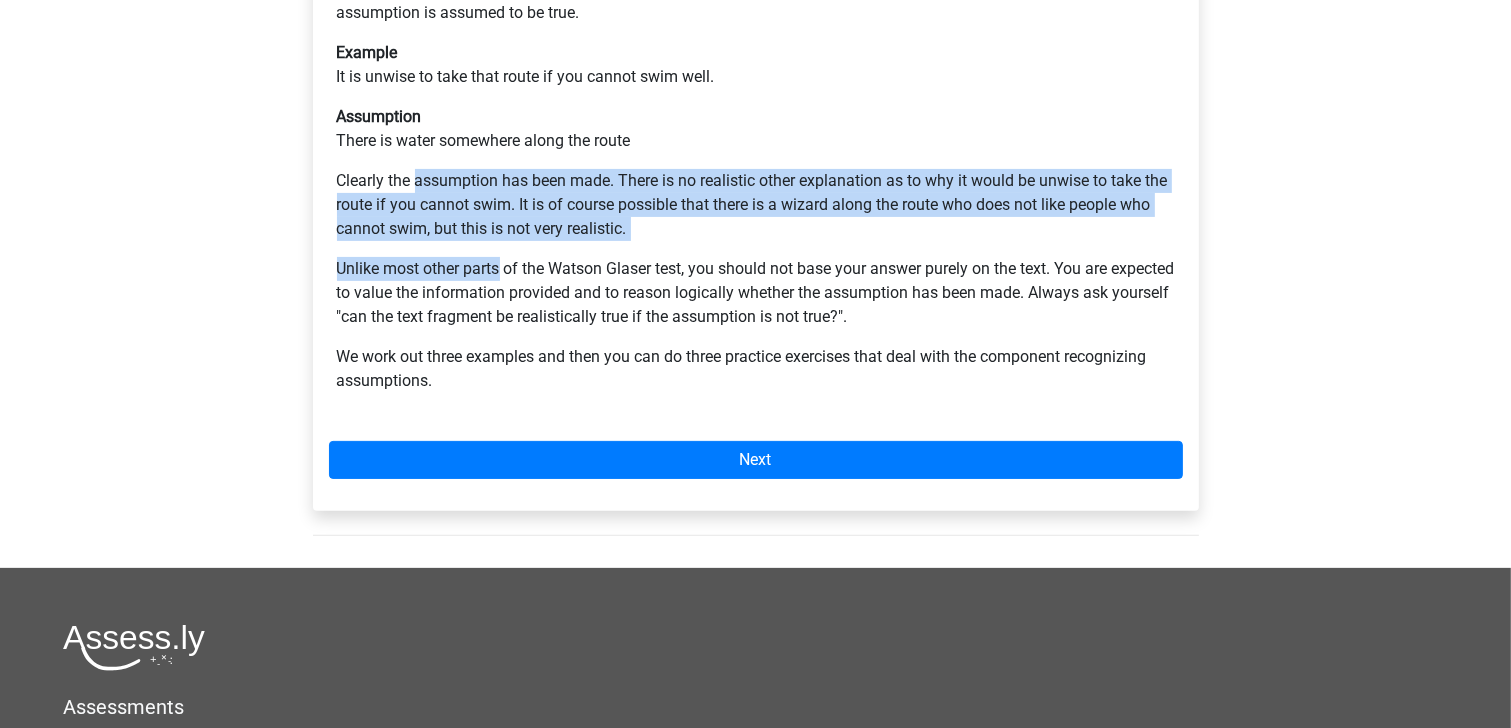 scroll, scrollTop: 400, scrollLeft: 0, axis: vertical 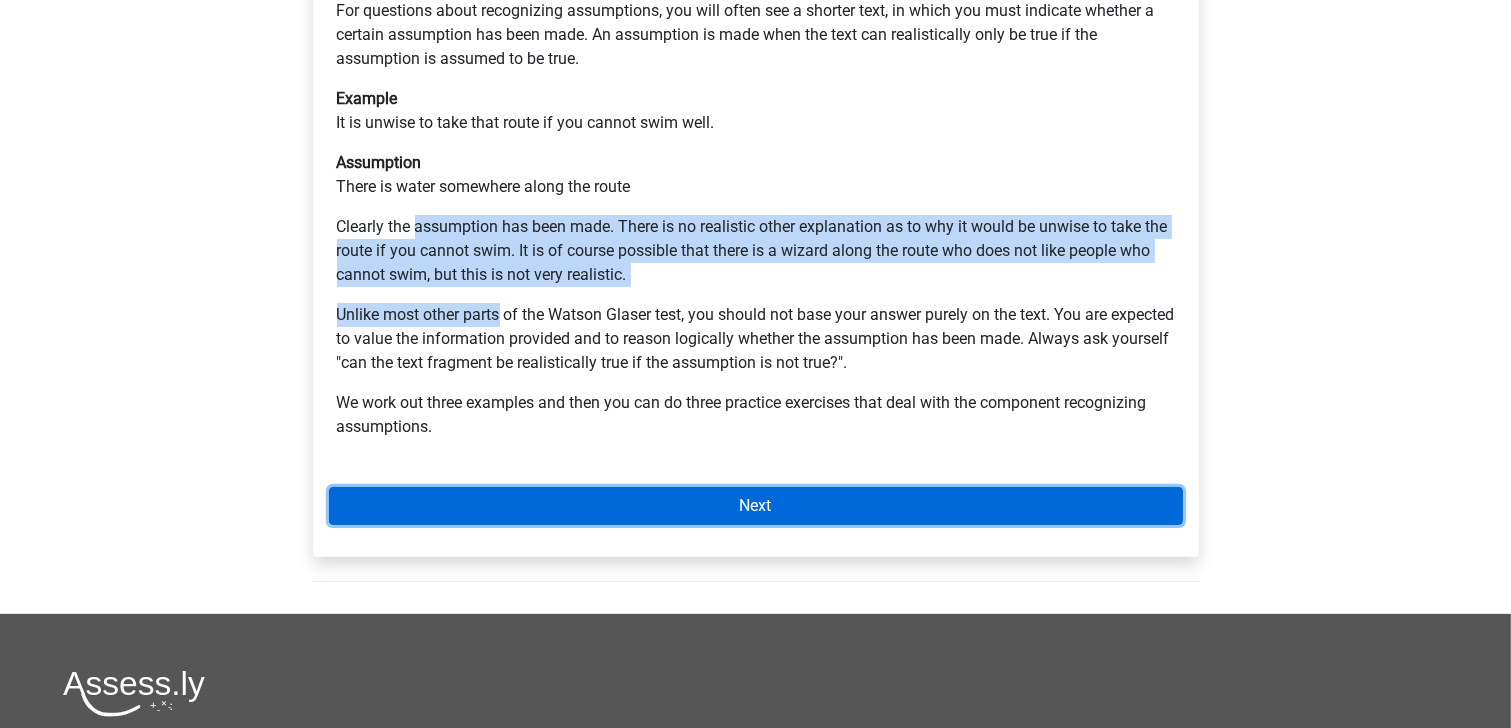click on "Next" at bounding box center [756, 506] 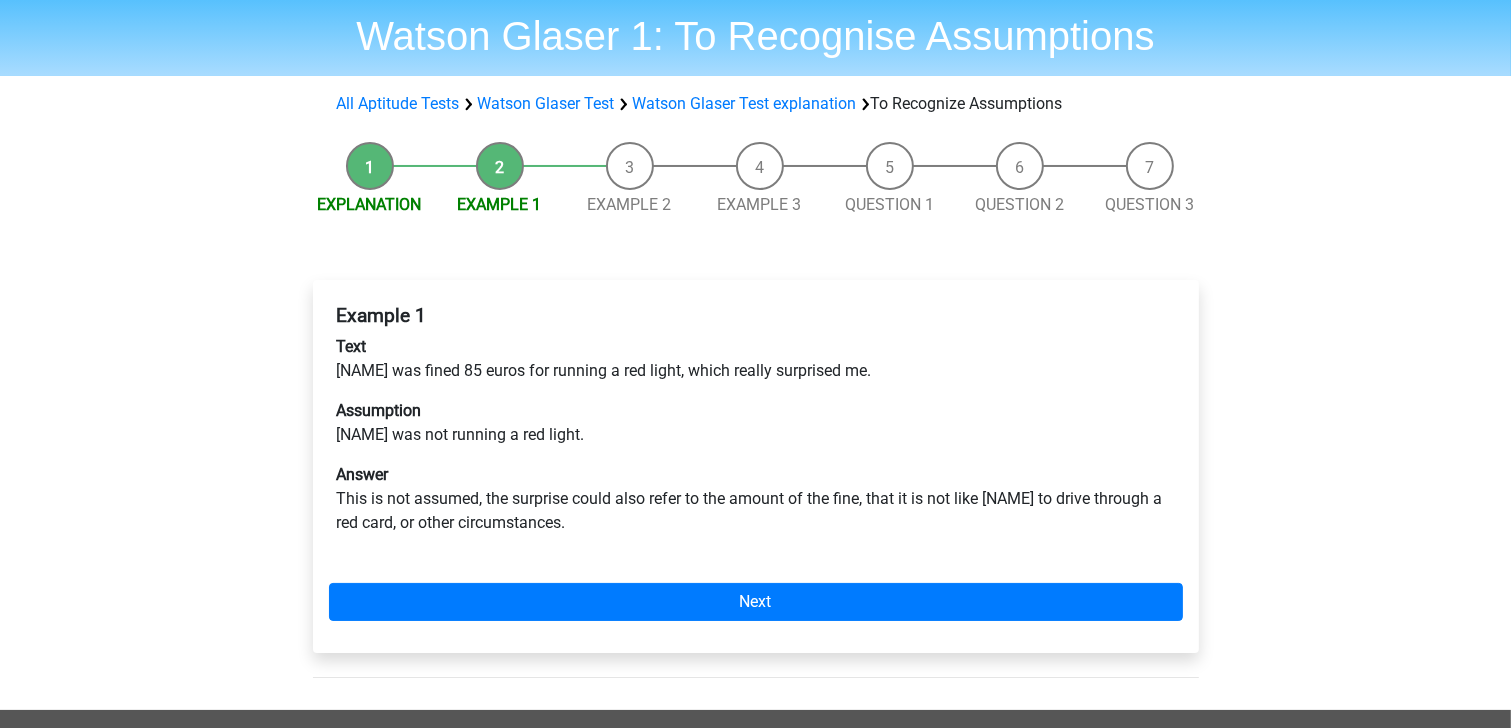 scroll, scrollTop: 160, scrollLeft: 0, axis: vertical 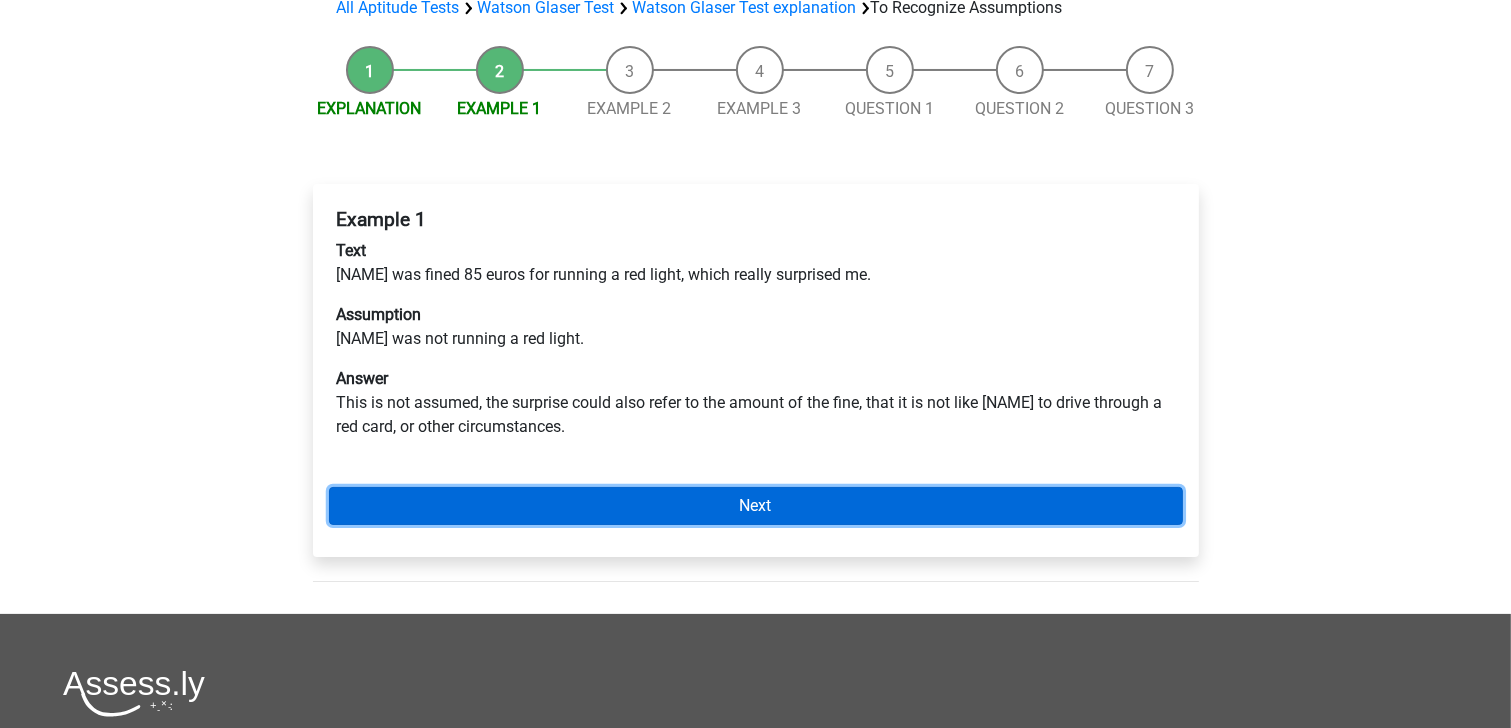 click on "Next" at bounding box center (756, 506) 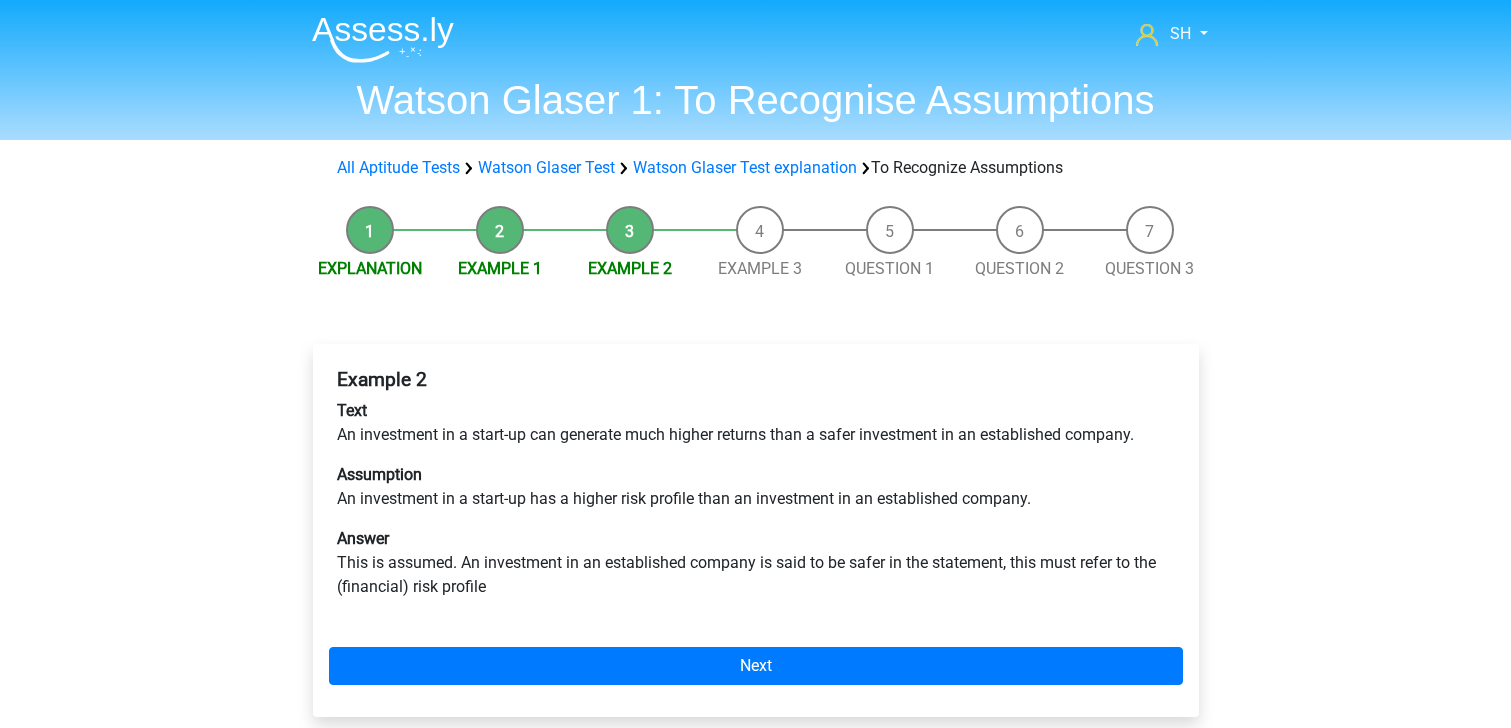 scroll, scrollTop: 80, scrollLeft: 0, axis: vertical 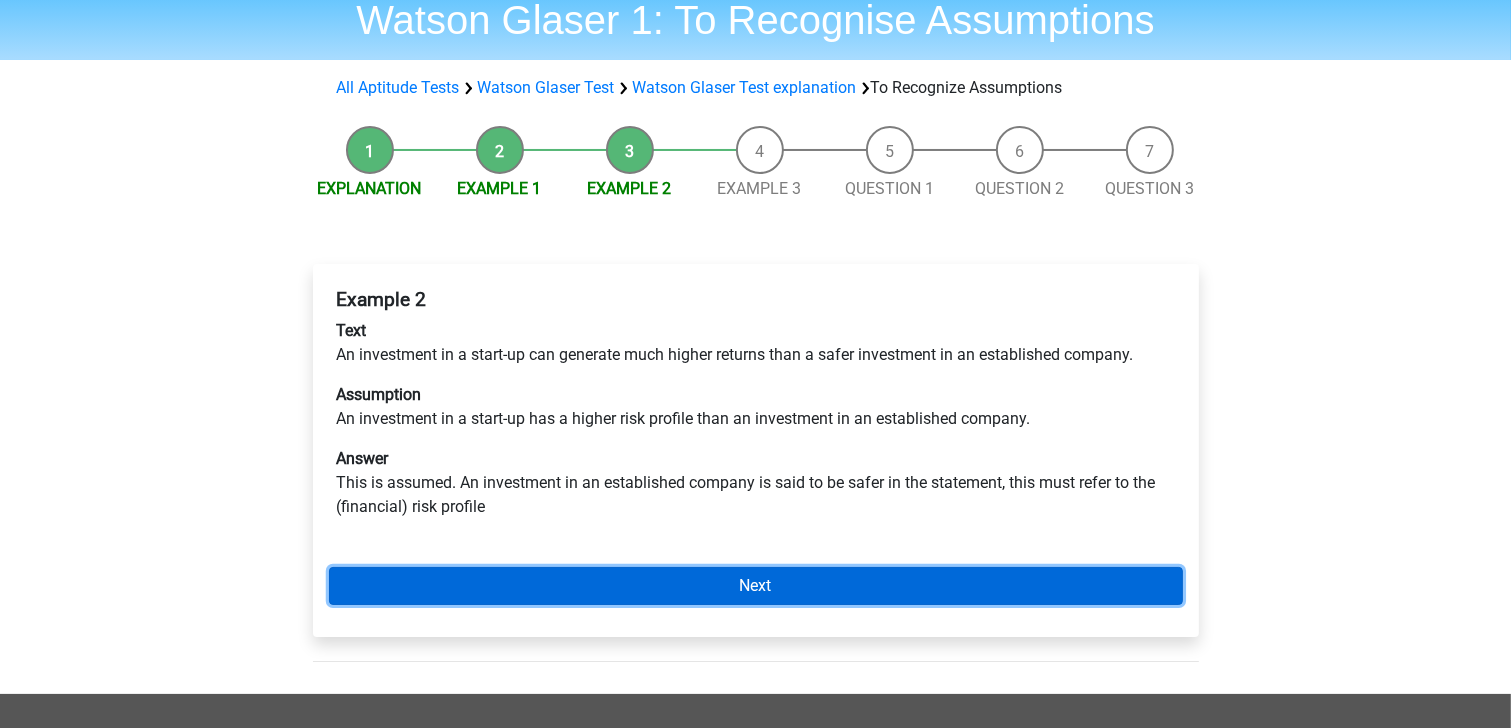 click on "Next" at bounding box center [756, 586] 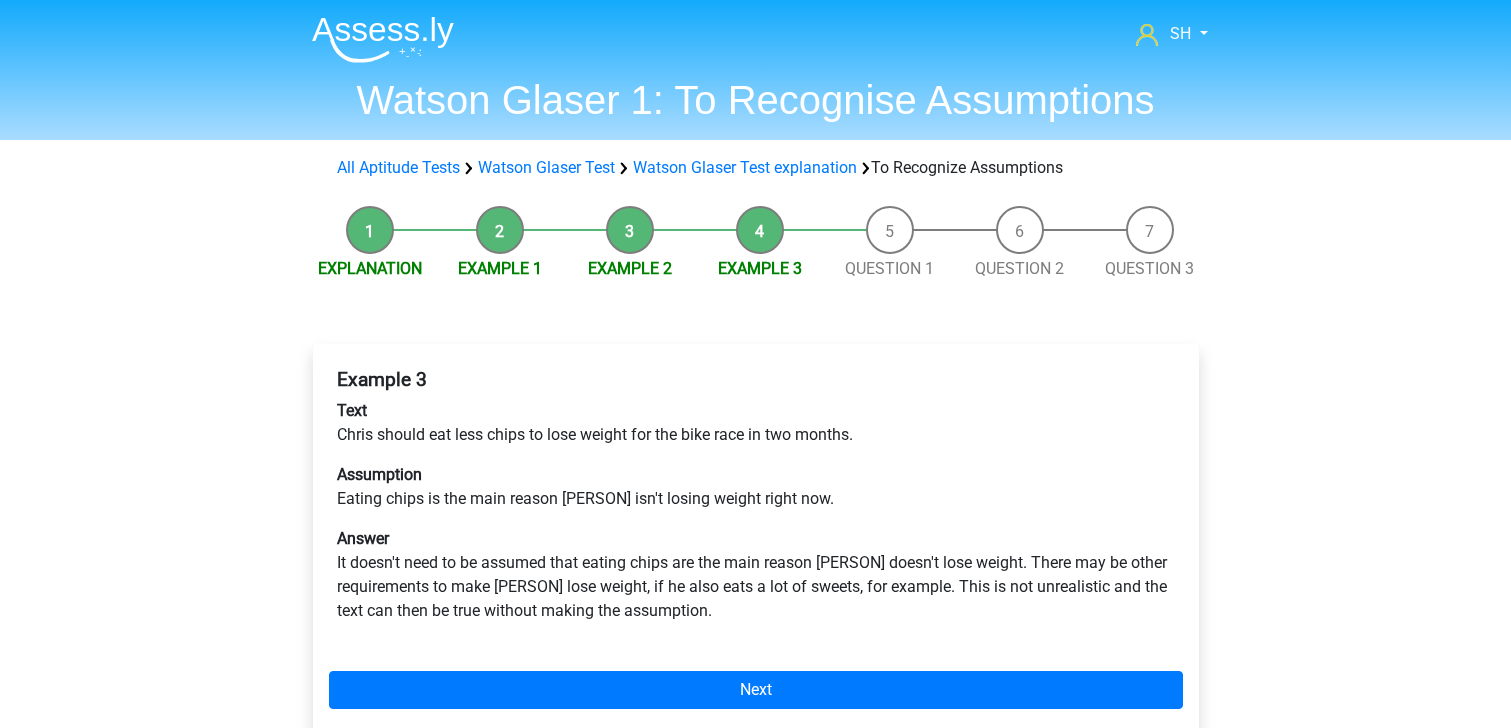 scroll, scrollTop: 0, scrollLeft: 0, axis: both 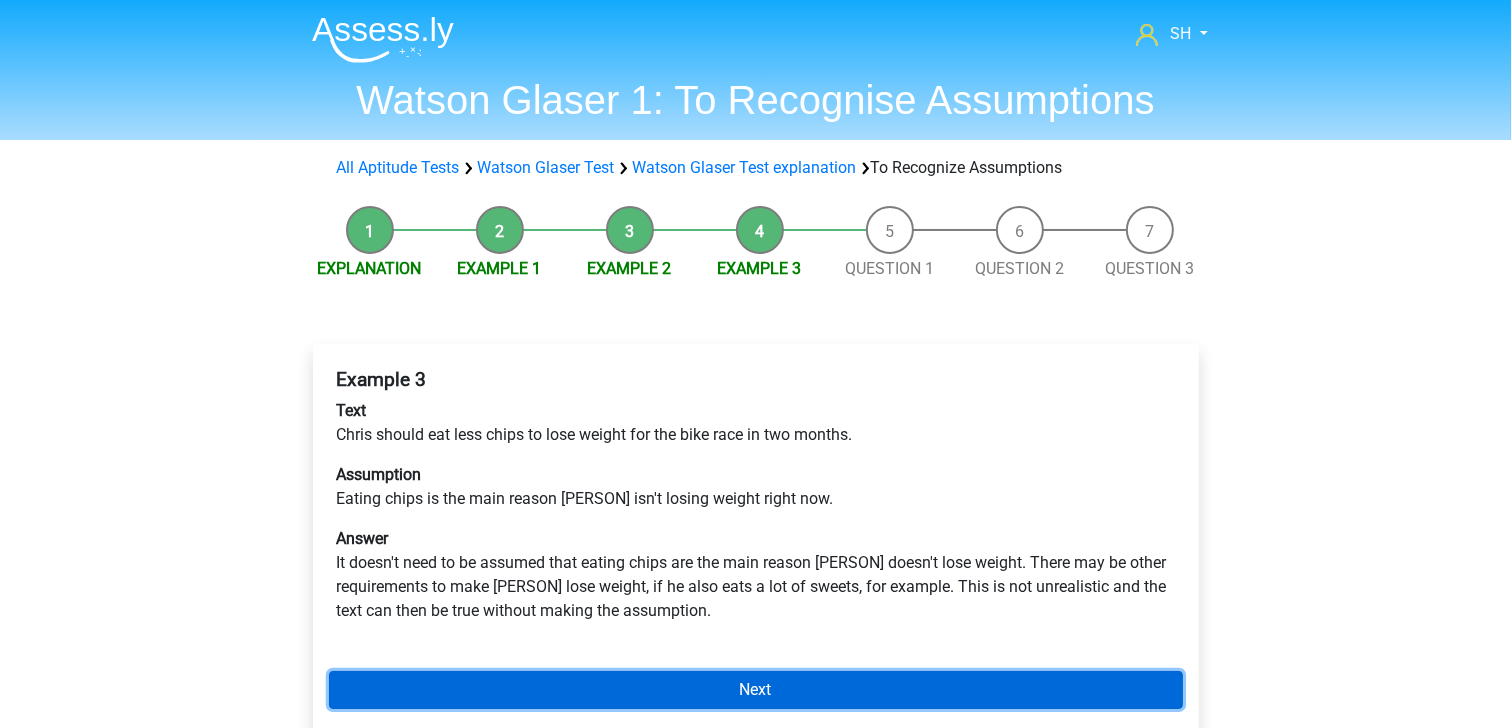 click on "Next" at bounding box center (756, 690) 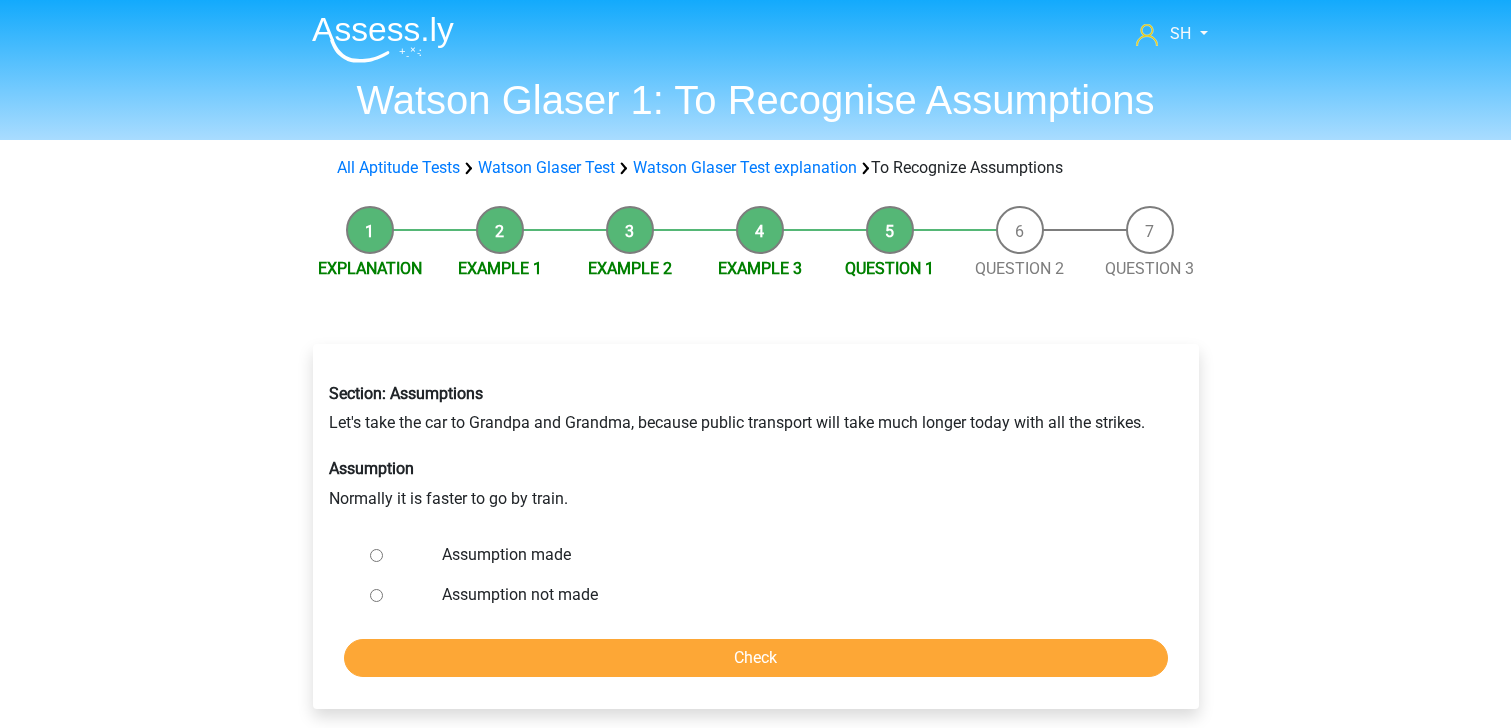 scroll, scrollTop: 0, scrollLeft: 0, axis: both 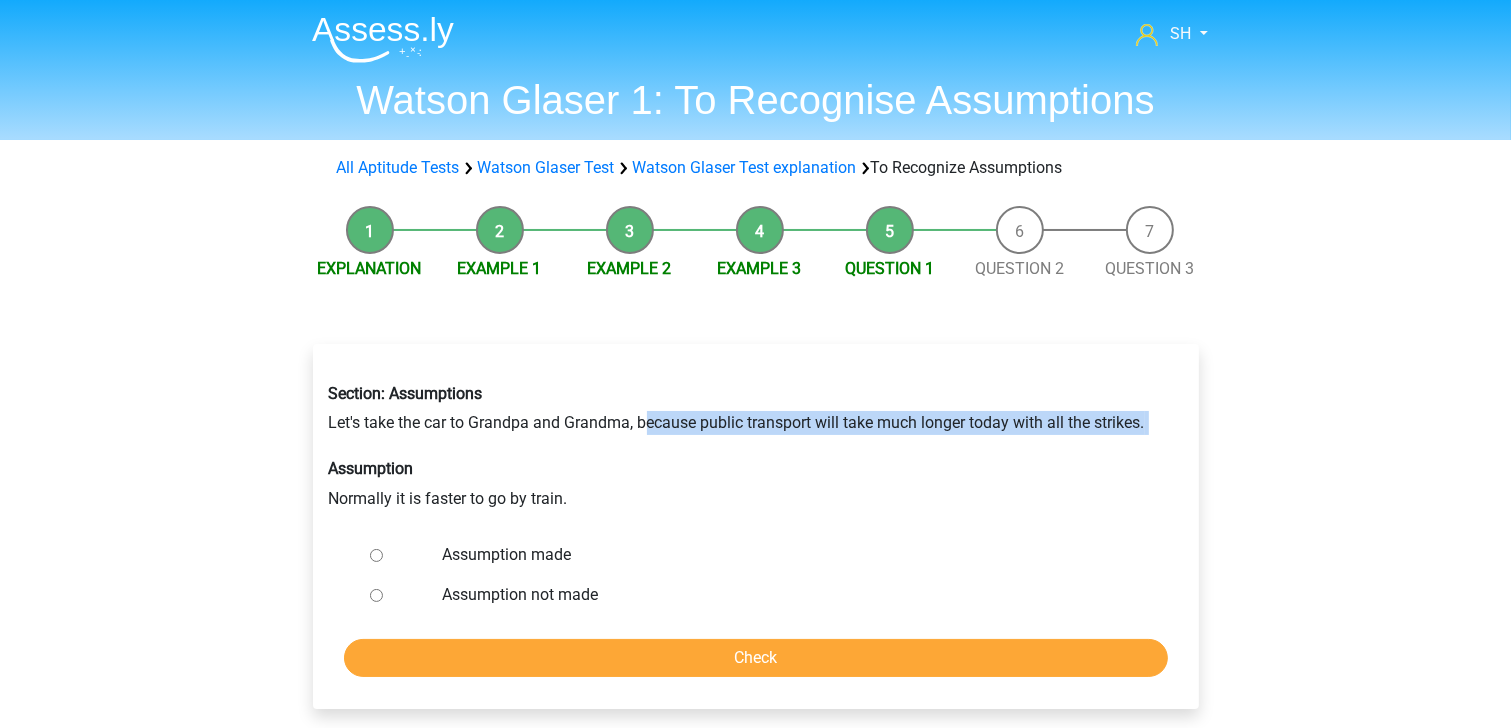 drag, startPoint x: 611, startPoint y: 437, endPoint x: 643, endPoint y: 425, distance: 34.176014 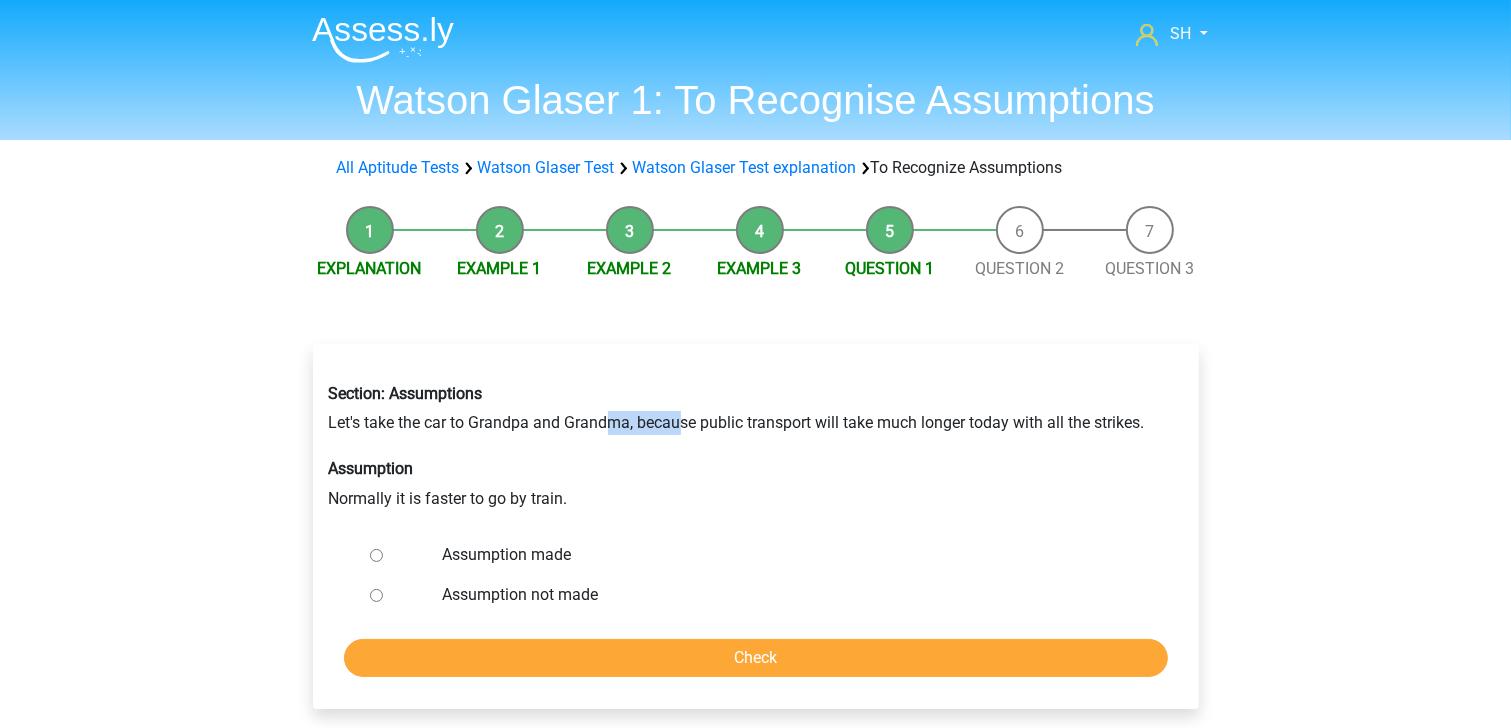 drag, startPoint x: 613, startPoint y: 430, endPoint x: 683, endPoint y: 429, distance: 70.00714 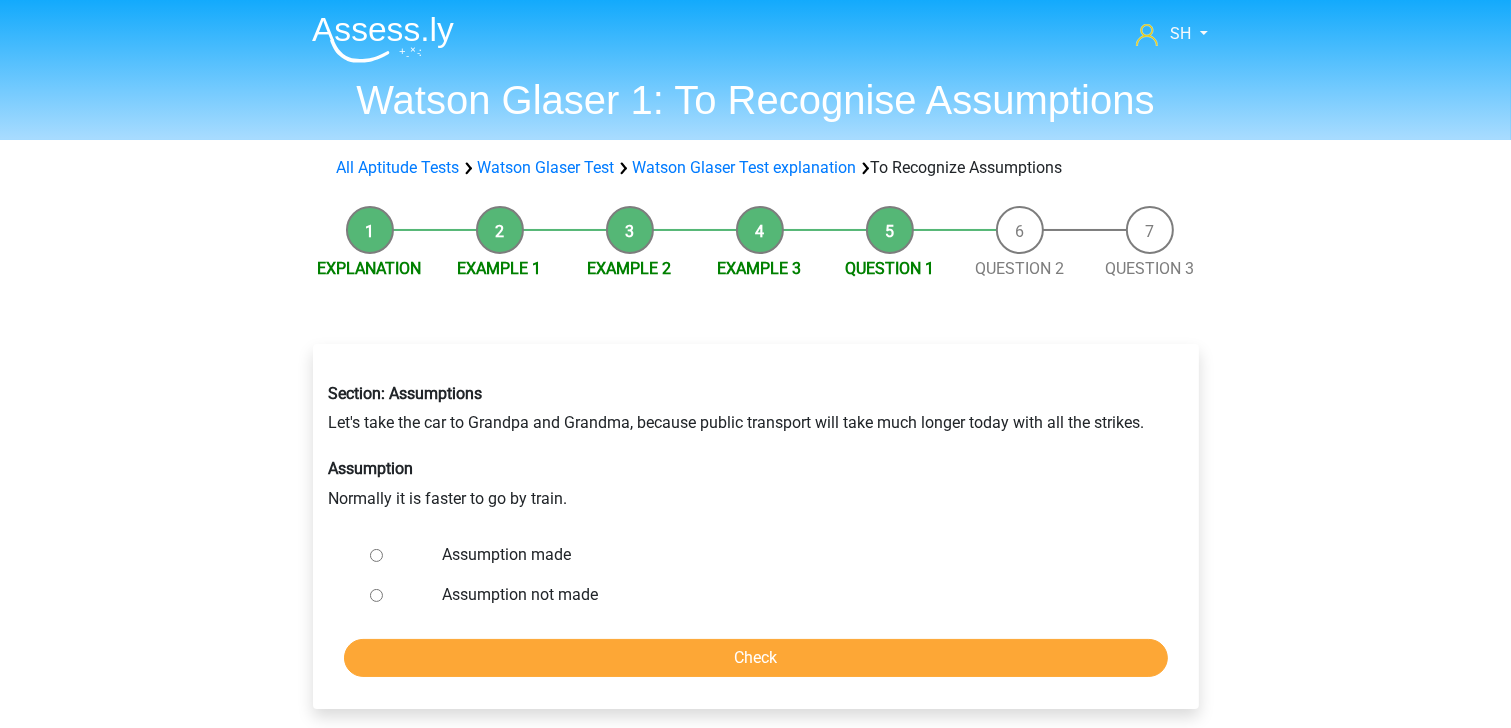 click on "Section: Assumptions Let's take the car to Grandpa and Grandma, because public transport will take much longer today with all the strikes. Assumption Normally it is faster to go by train." at bounding box center (756, 447) 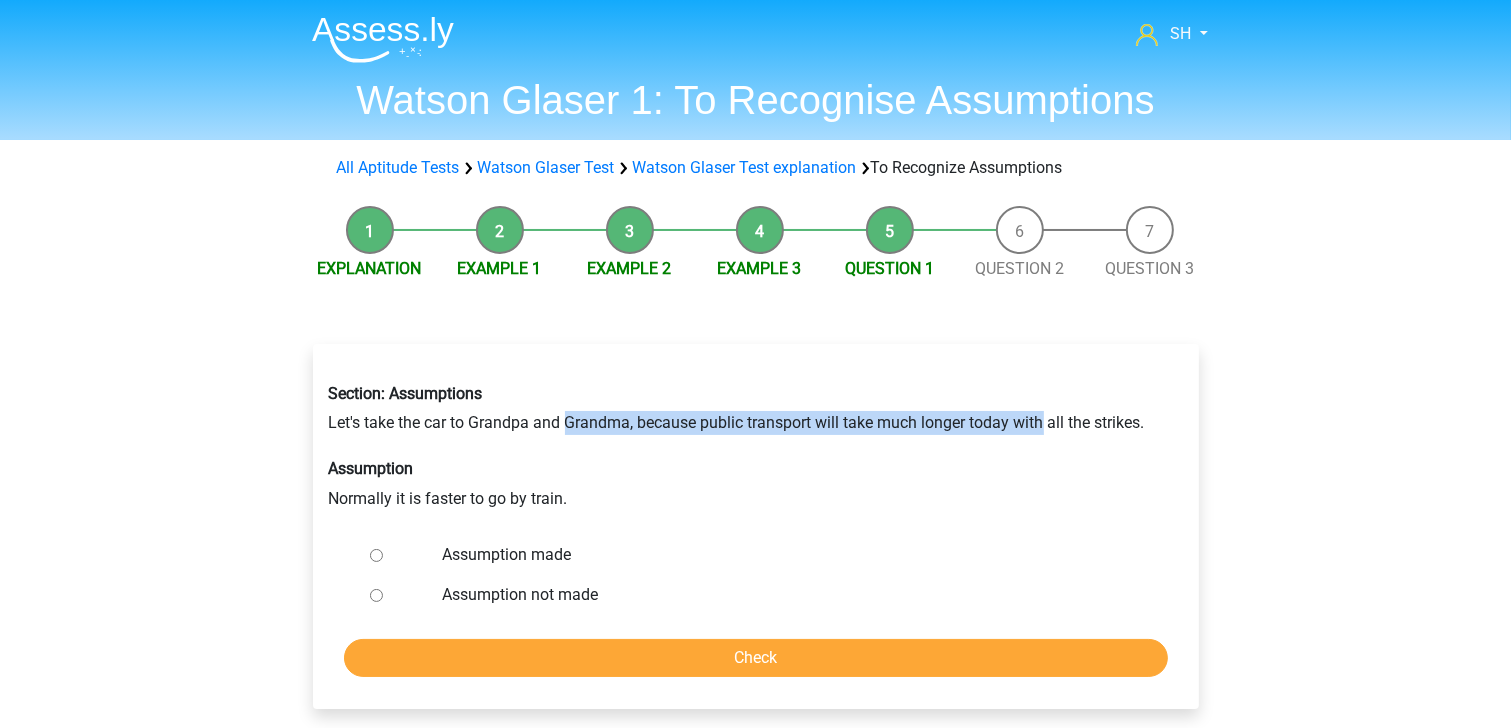drag, startPoint x: 604, startPoint y: 424, endPoint x: 1042, endPoint y: 432, distance: 438.07306 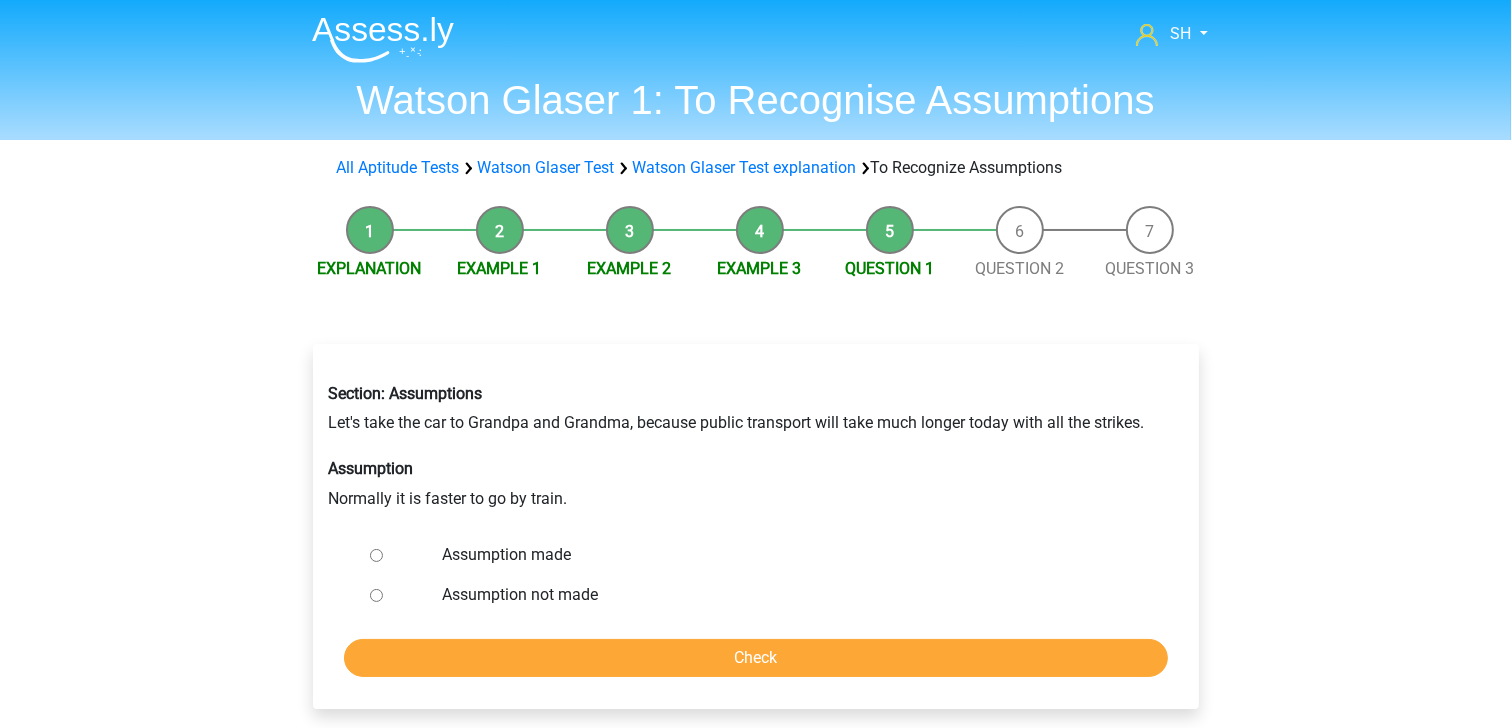 click on "Assumption made" at bounding box center (788, 555) 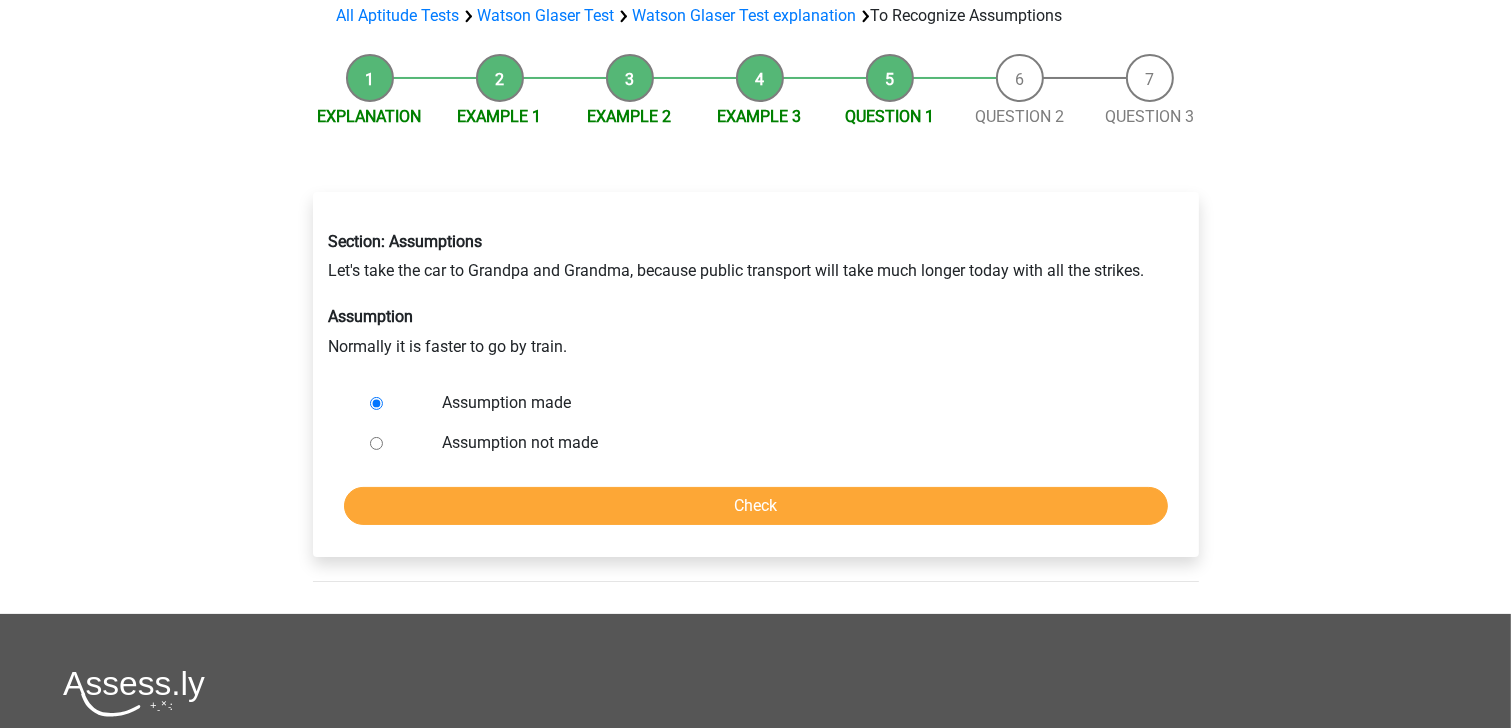scroll, scrollTop: 160, scrollLeft: 0, axis: vertical 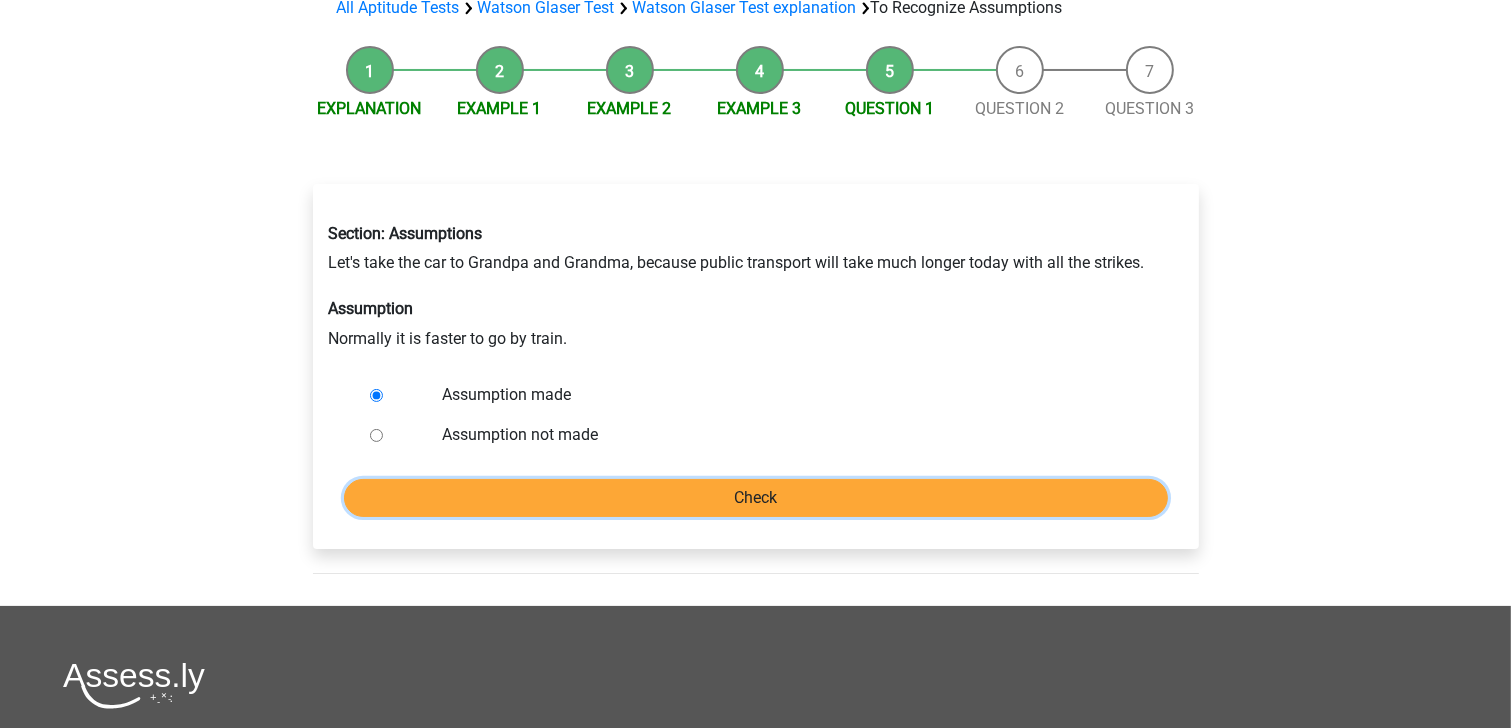 click on "Check" at bounding box center [756, 498] 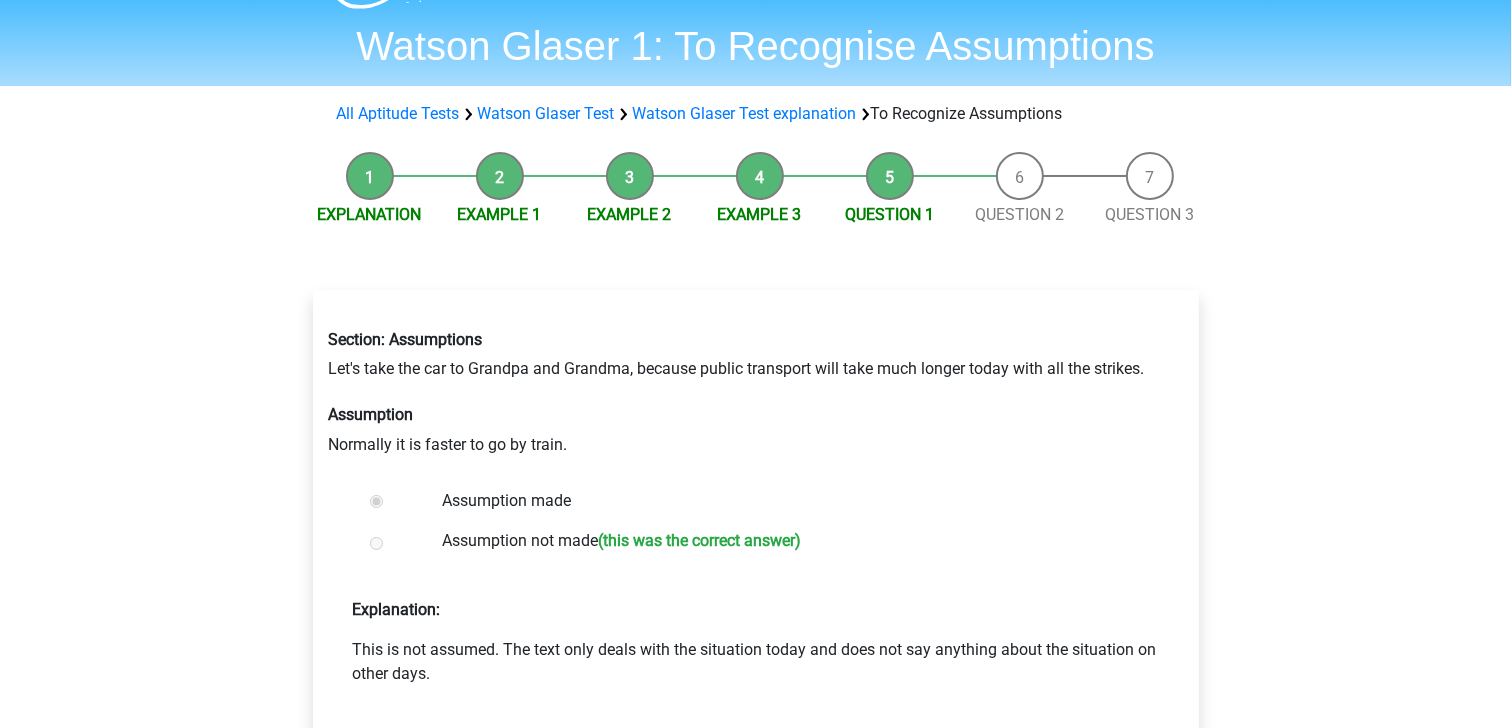 scroll, scrollTop: 320, scrollLeft: 0, axis: vertical 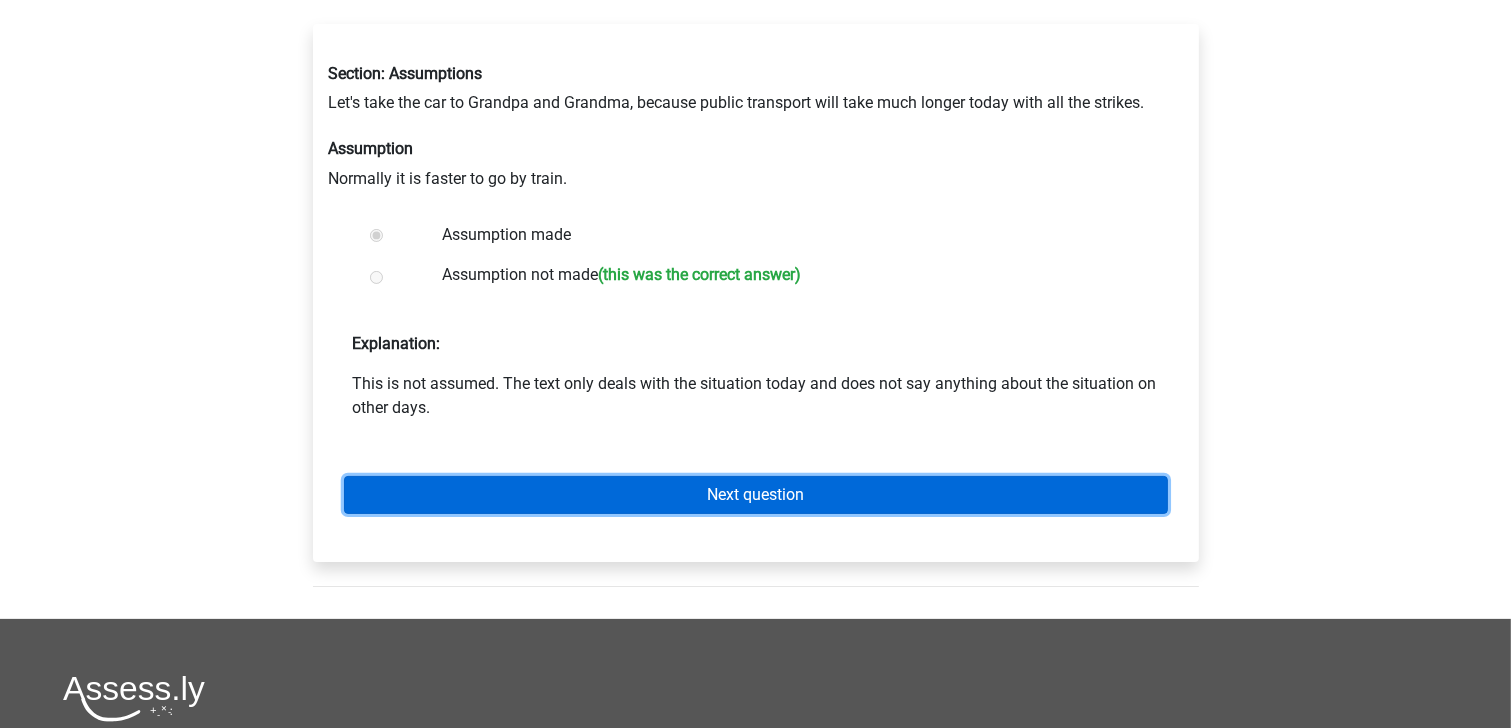 click on "Next question" at bounding box center [756, 491] 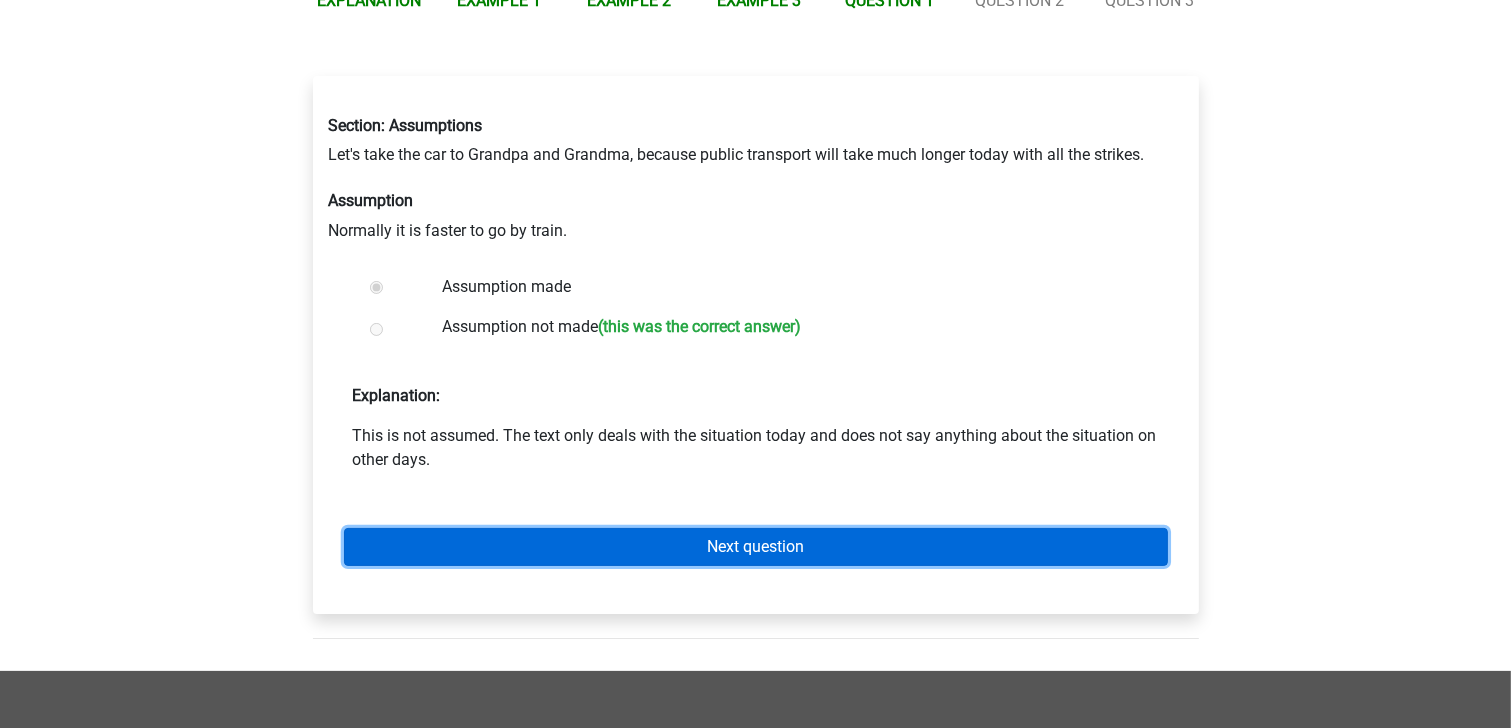 scroll, scrollTop: 240, scrollLeft: 0, axis: vertical 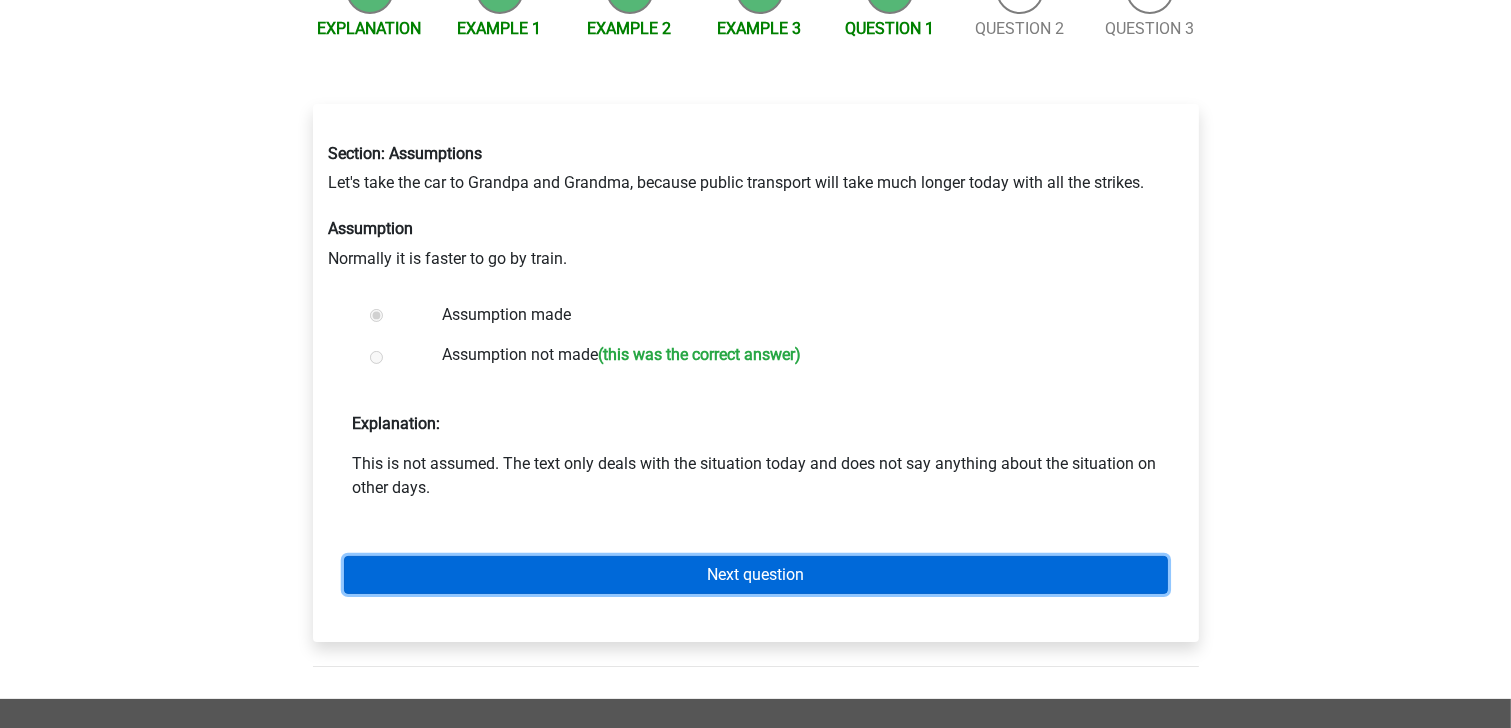 click on "Next question" at bounding box center [756, 575] 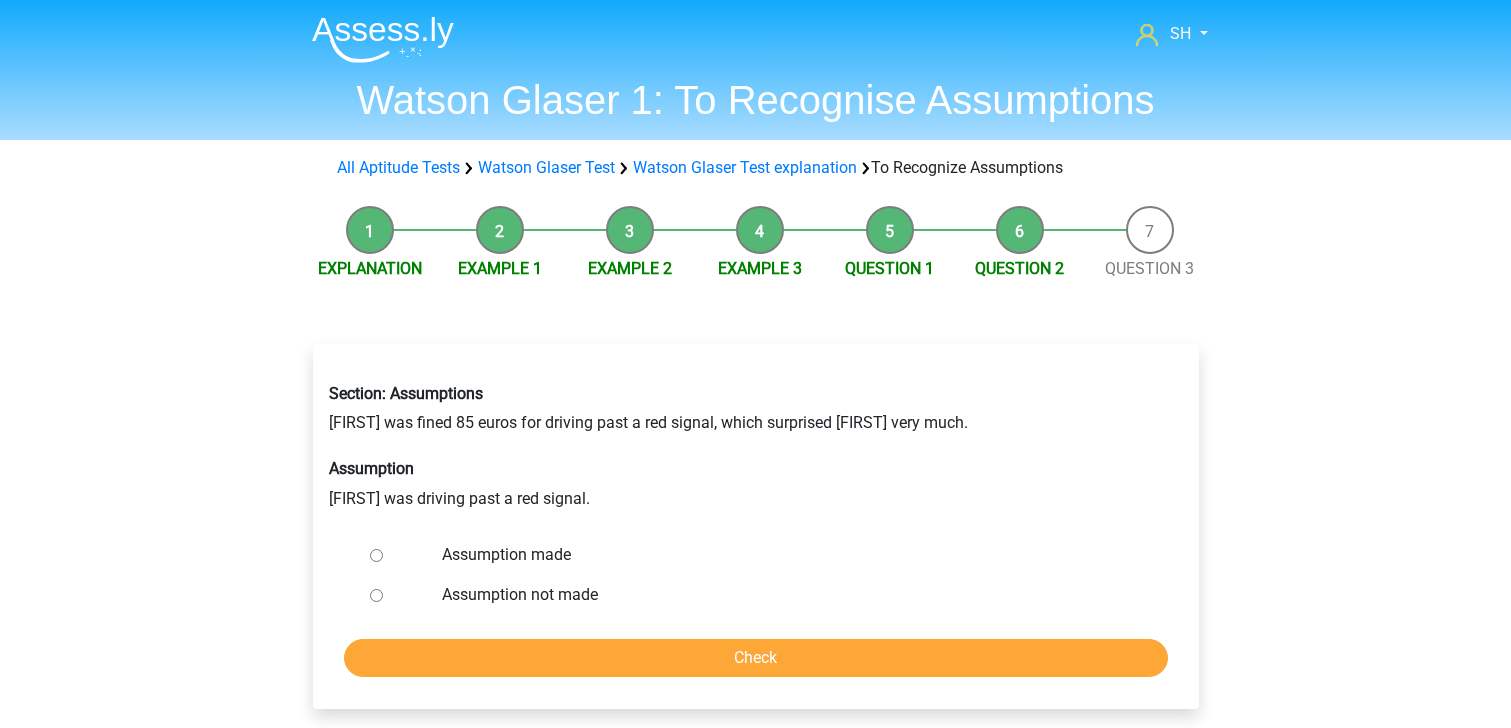 scroll, scrollTop: 0, scrollLeft: 0, axis: both 